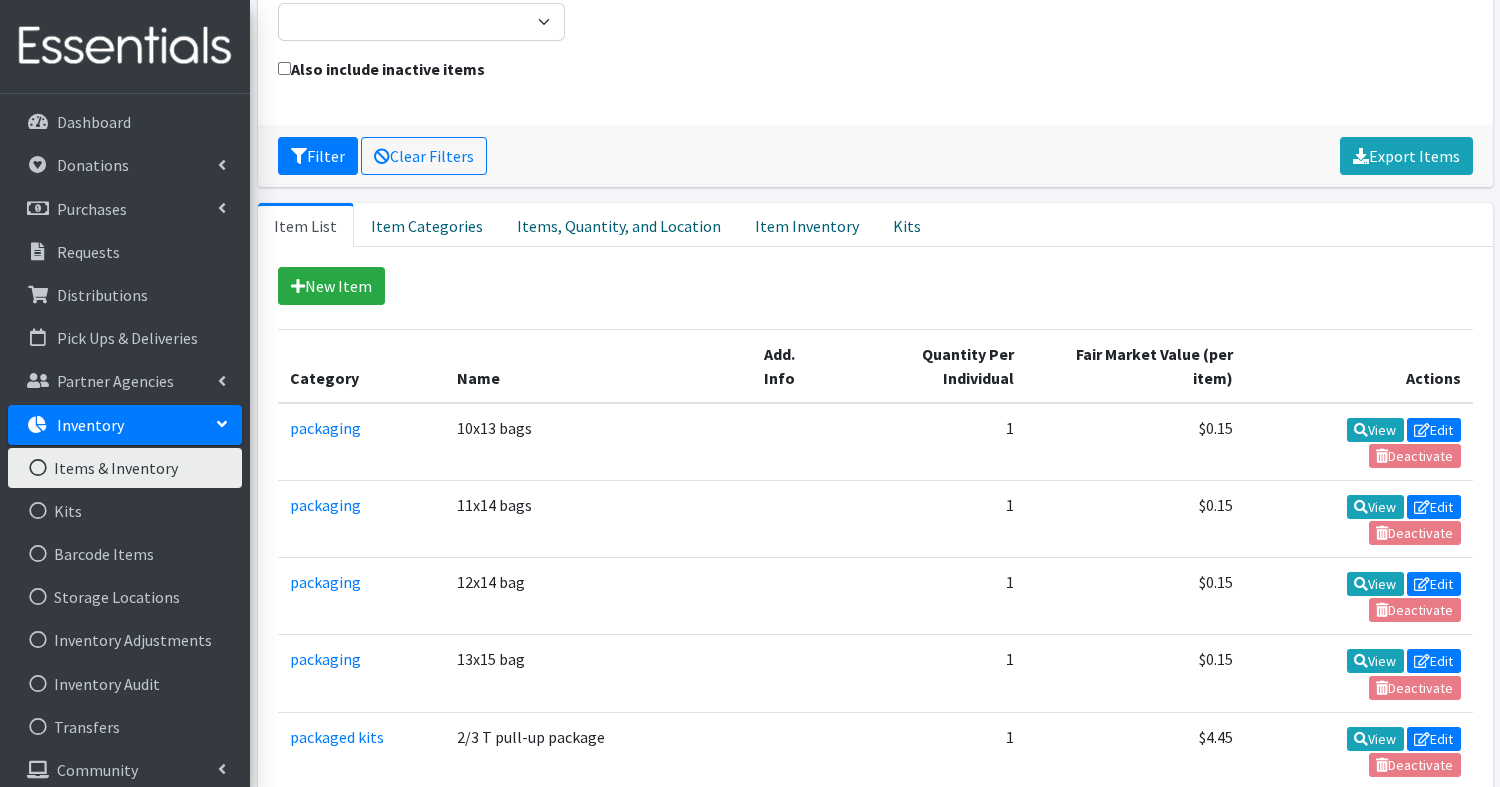 scroll, scrollTop: 111, scrollLeft: 0, axis: vertical 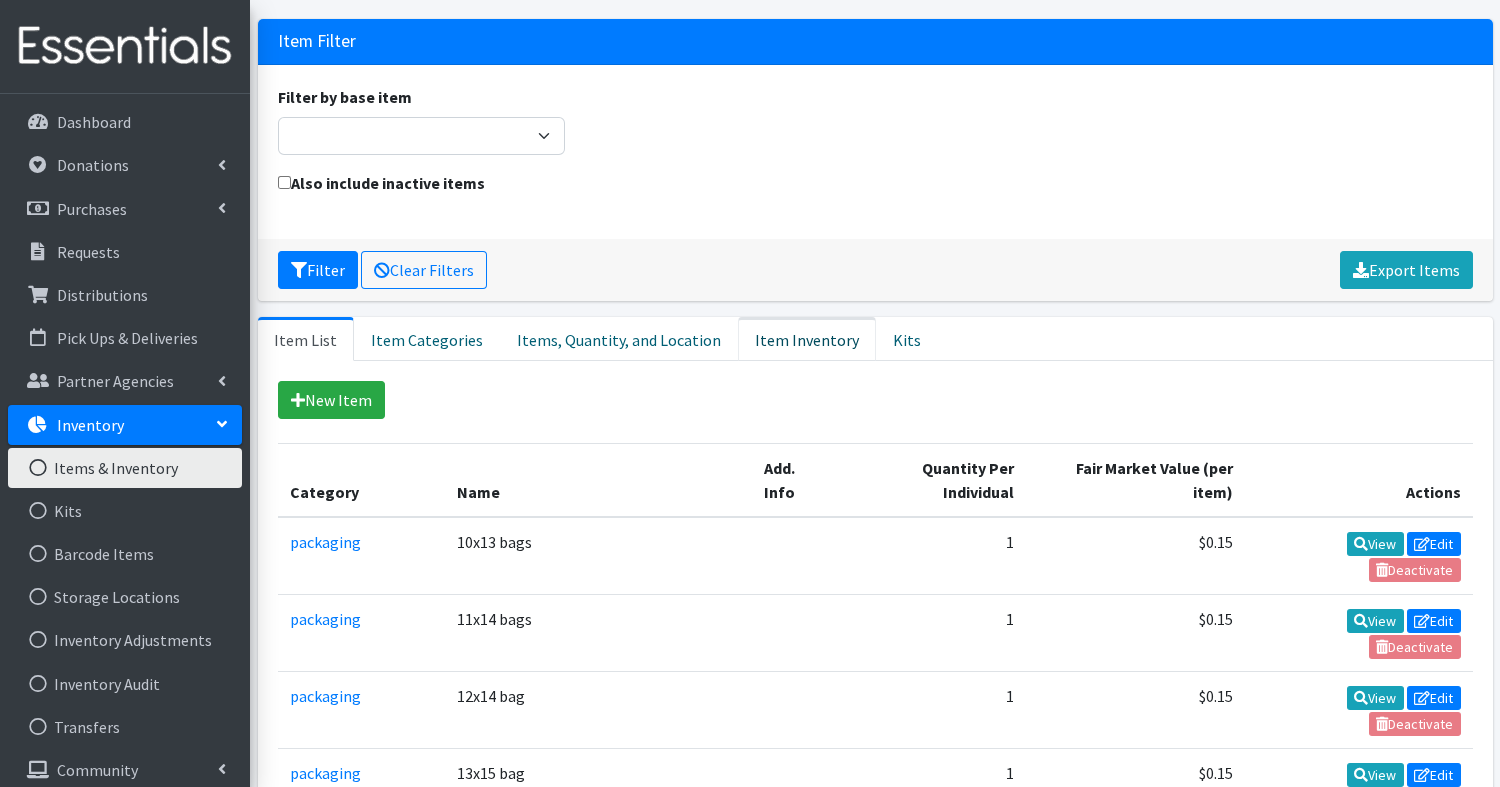 click on "Item Inventory" at bounding box center (807, 339) 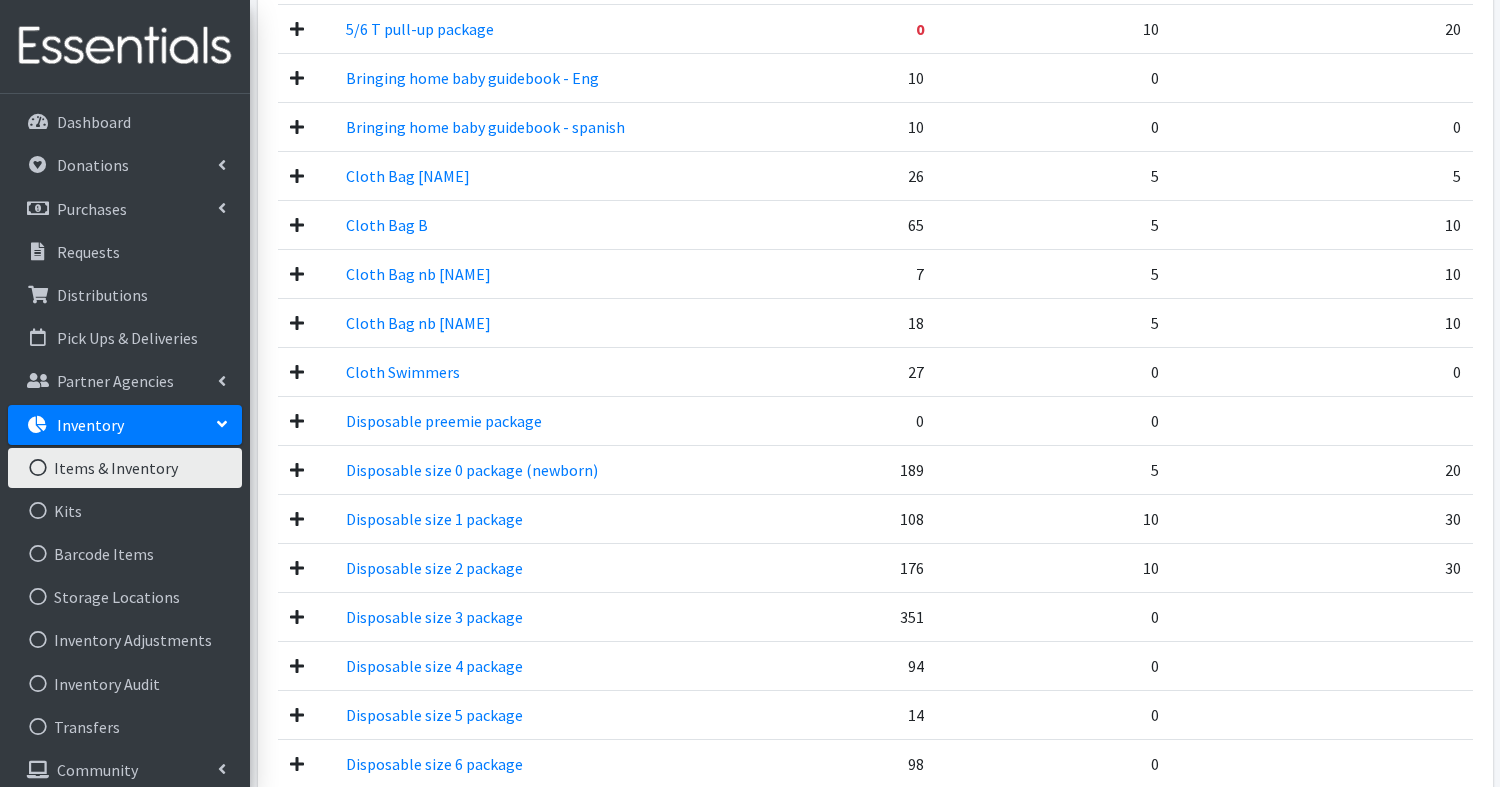 scroll, scrollTop: 944, scrollLeft: 0, axis: vertical 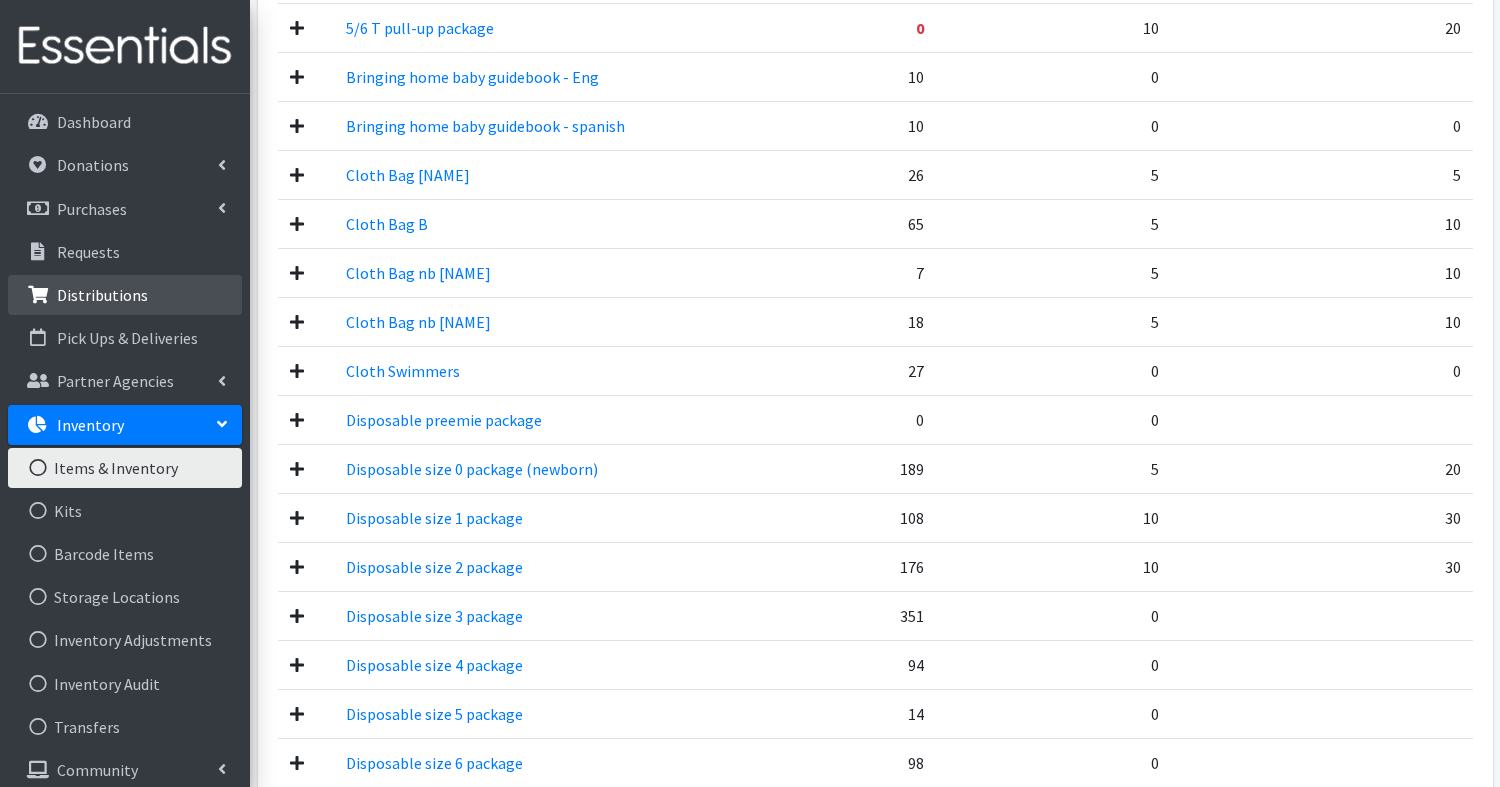 click on "Distributions" at bounding box center (102, 295) 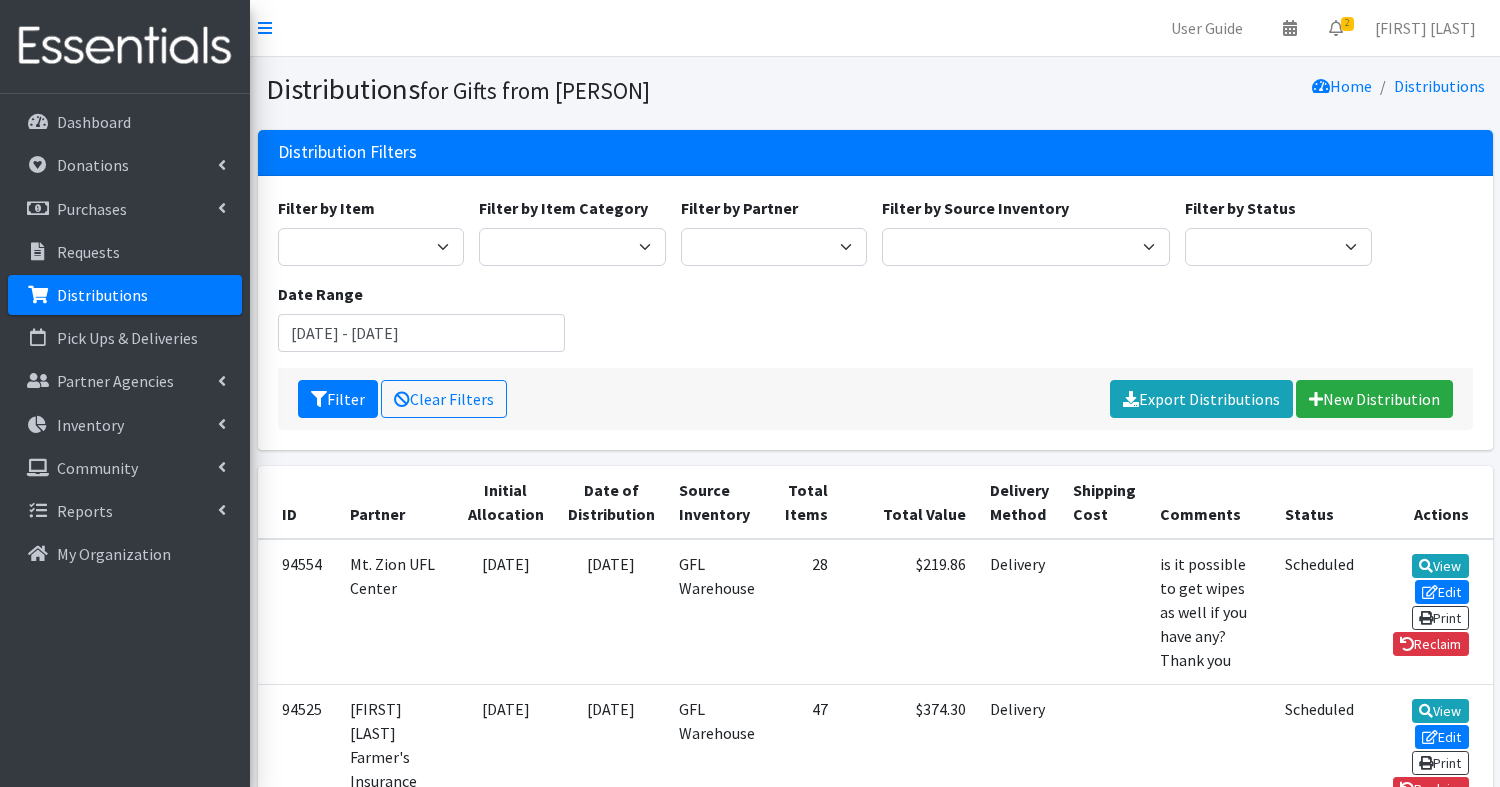 scroll, scrollTop: 0, scrollLeft: 0, axis: both 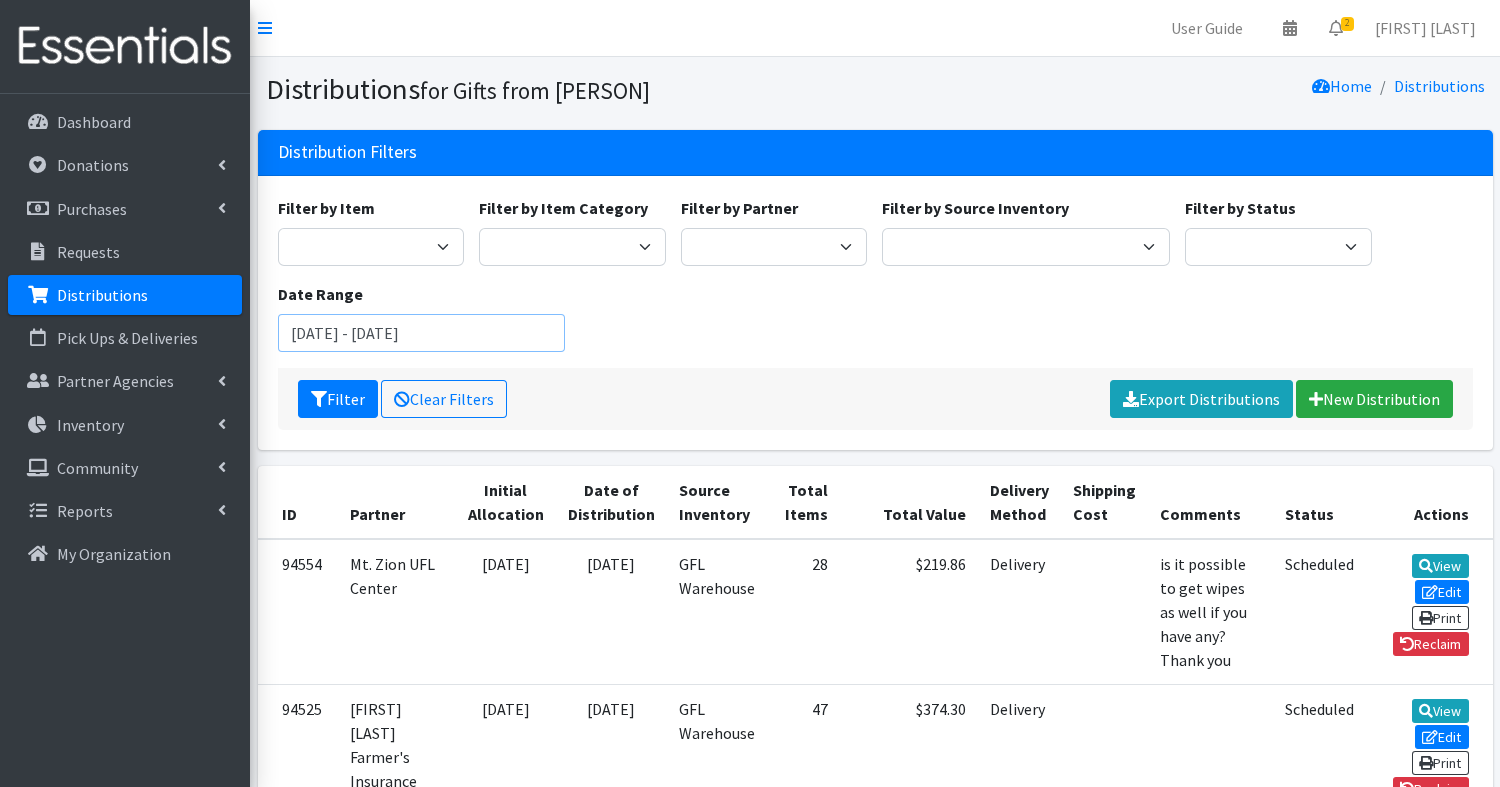 click on "[DATE] - [DATE]" at bounding box center (422, 333) 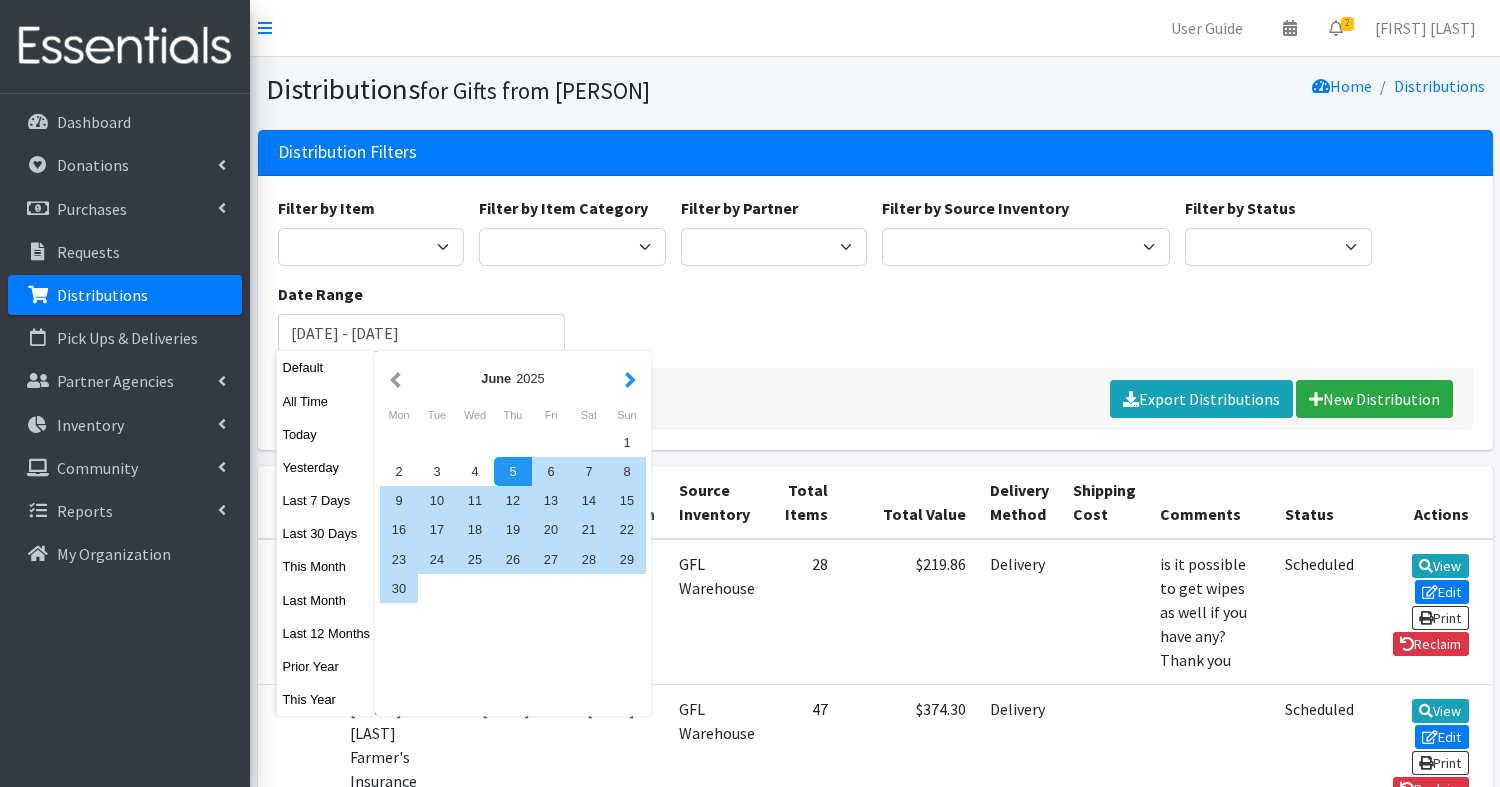 click at bounding box center (630, 378) 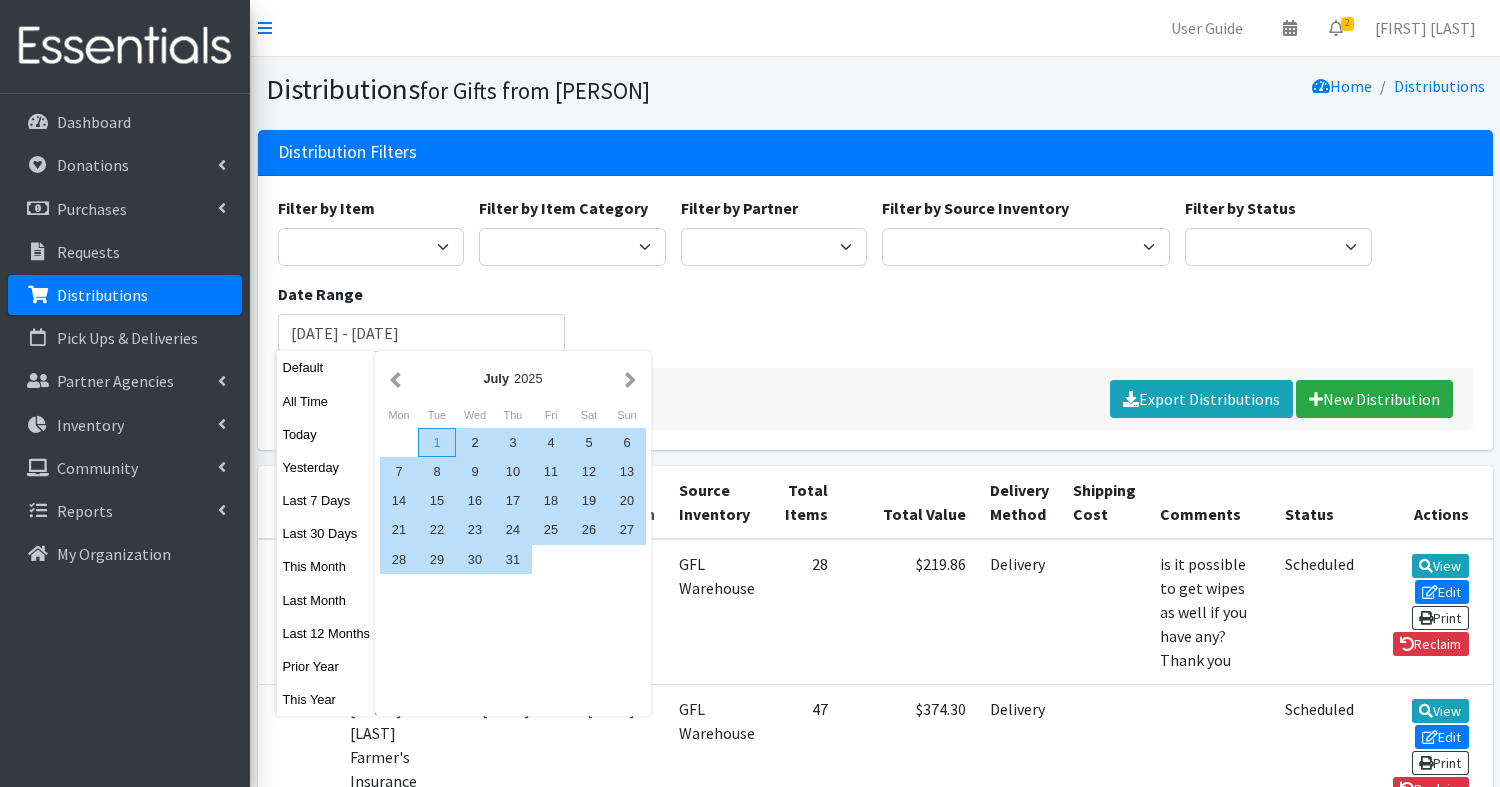 click on "1" at bounding box center [437, 442] 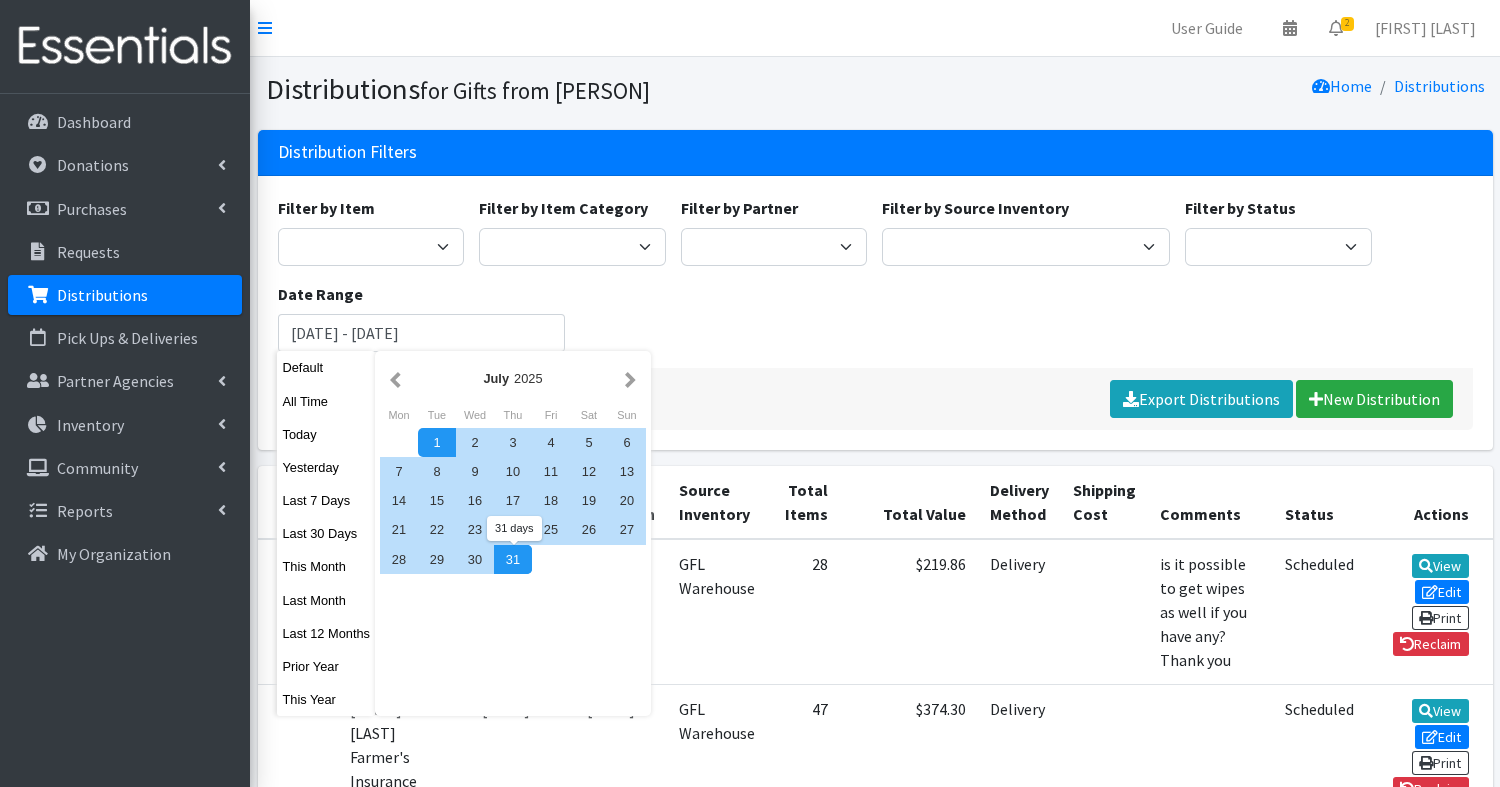 click on "31" at bounding box center (513, 559) 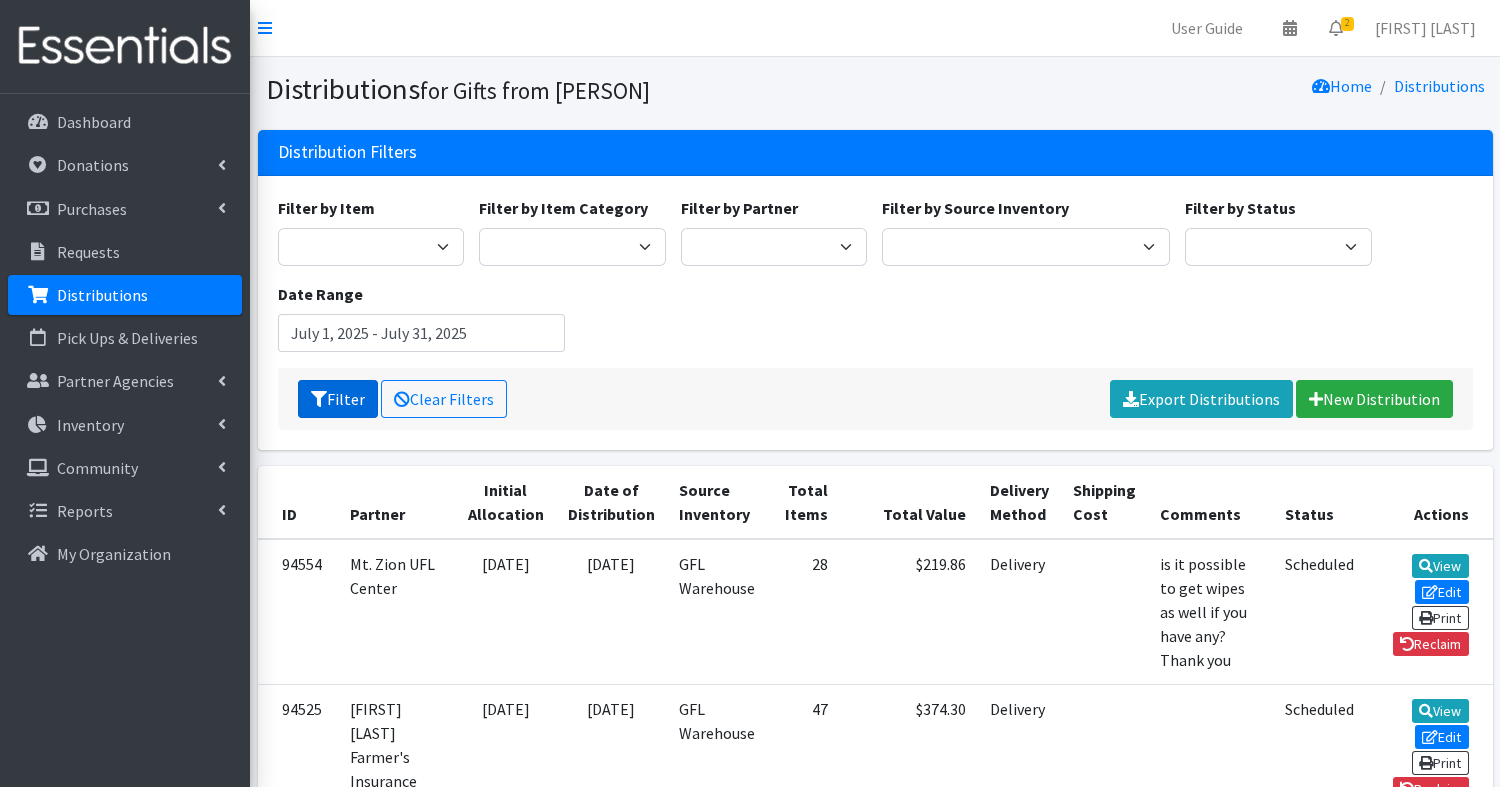 click on "Filter" at bounding box center (338, 399) 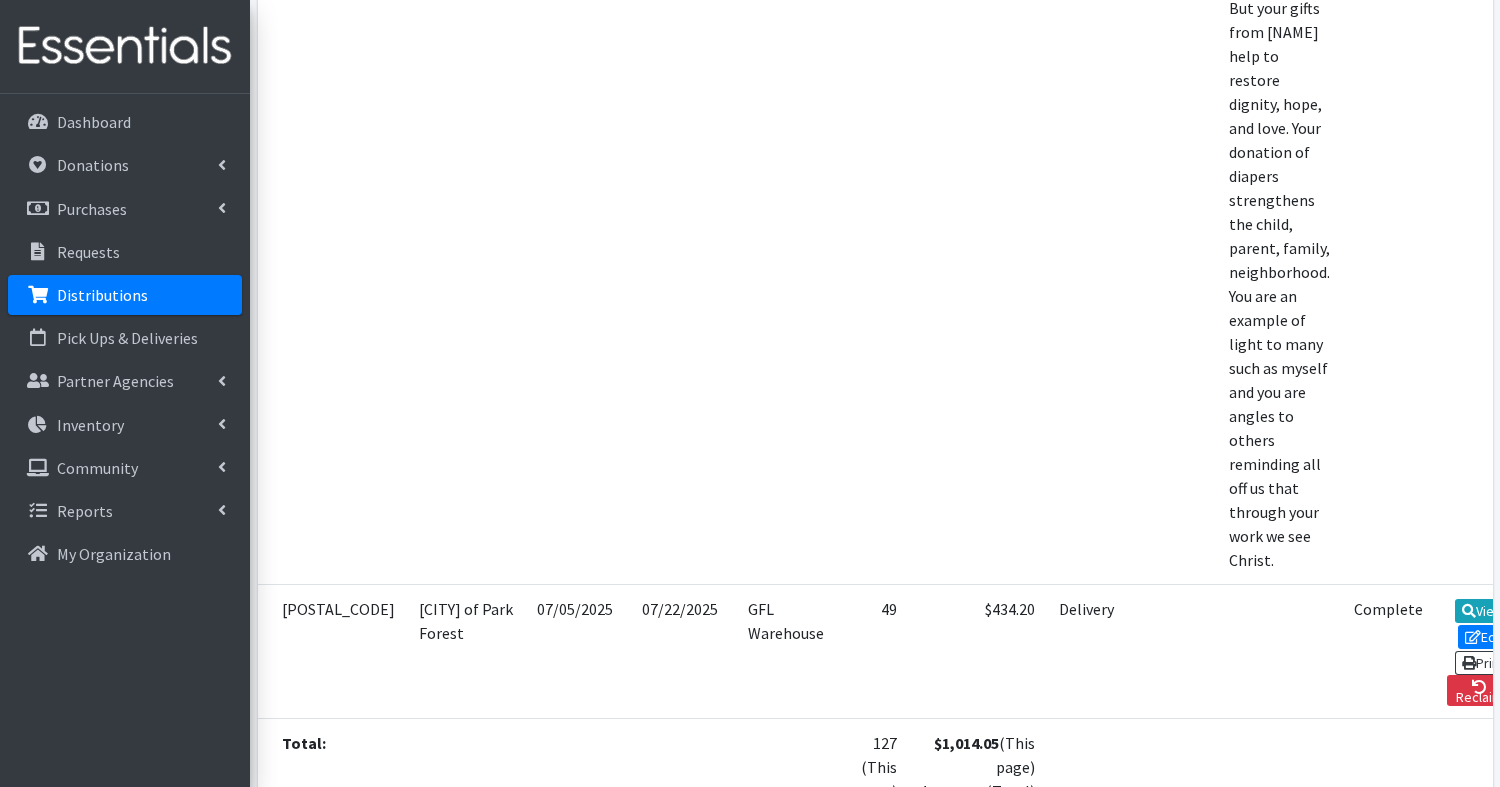 scroll, scrollTop: 0, scrollLeft: 0, axis: both 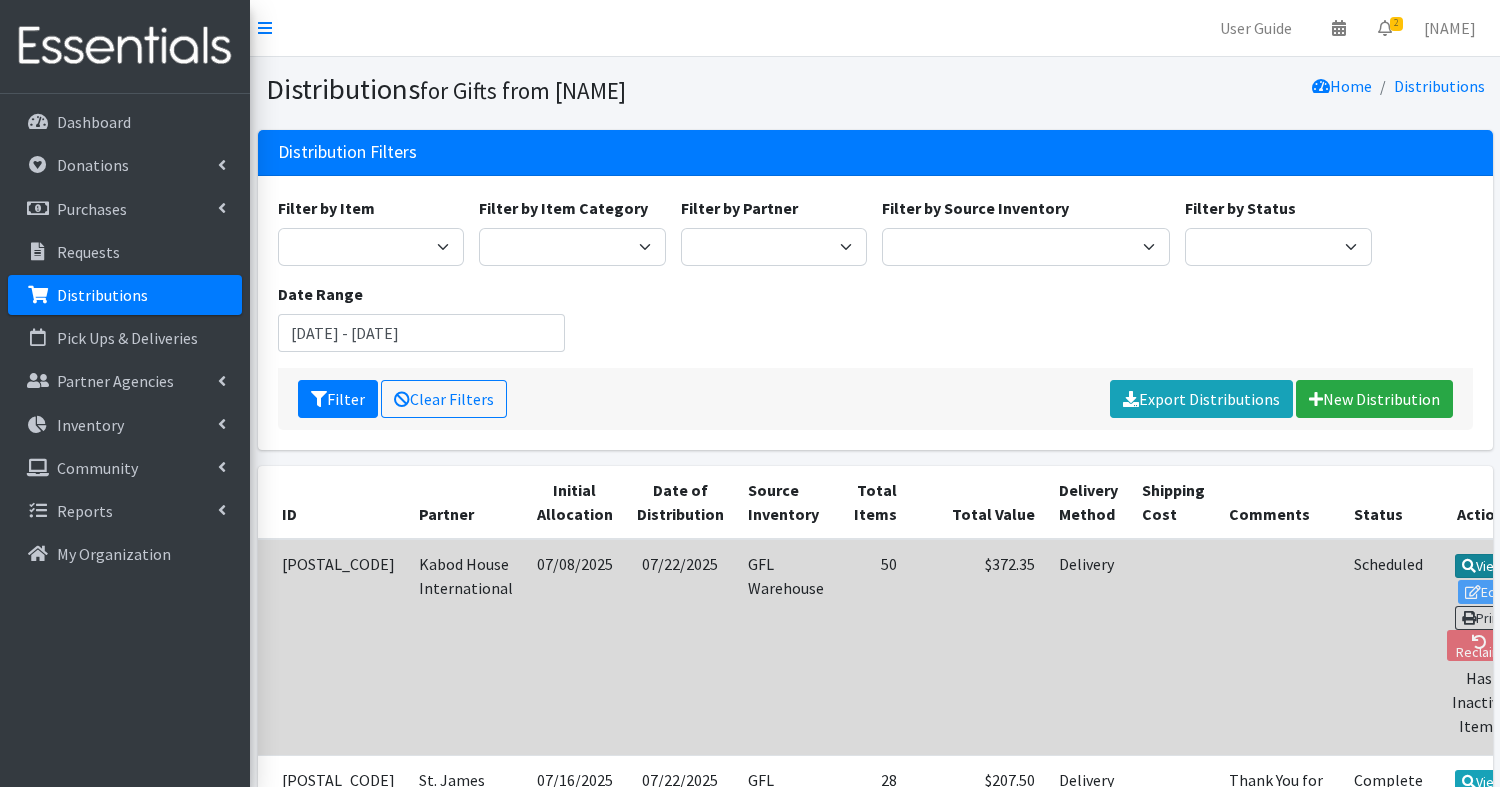 click on "View" at bounding box center (1483, 566) 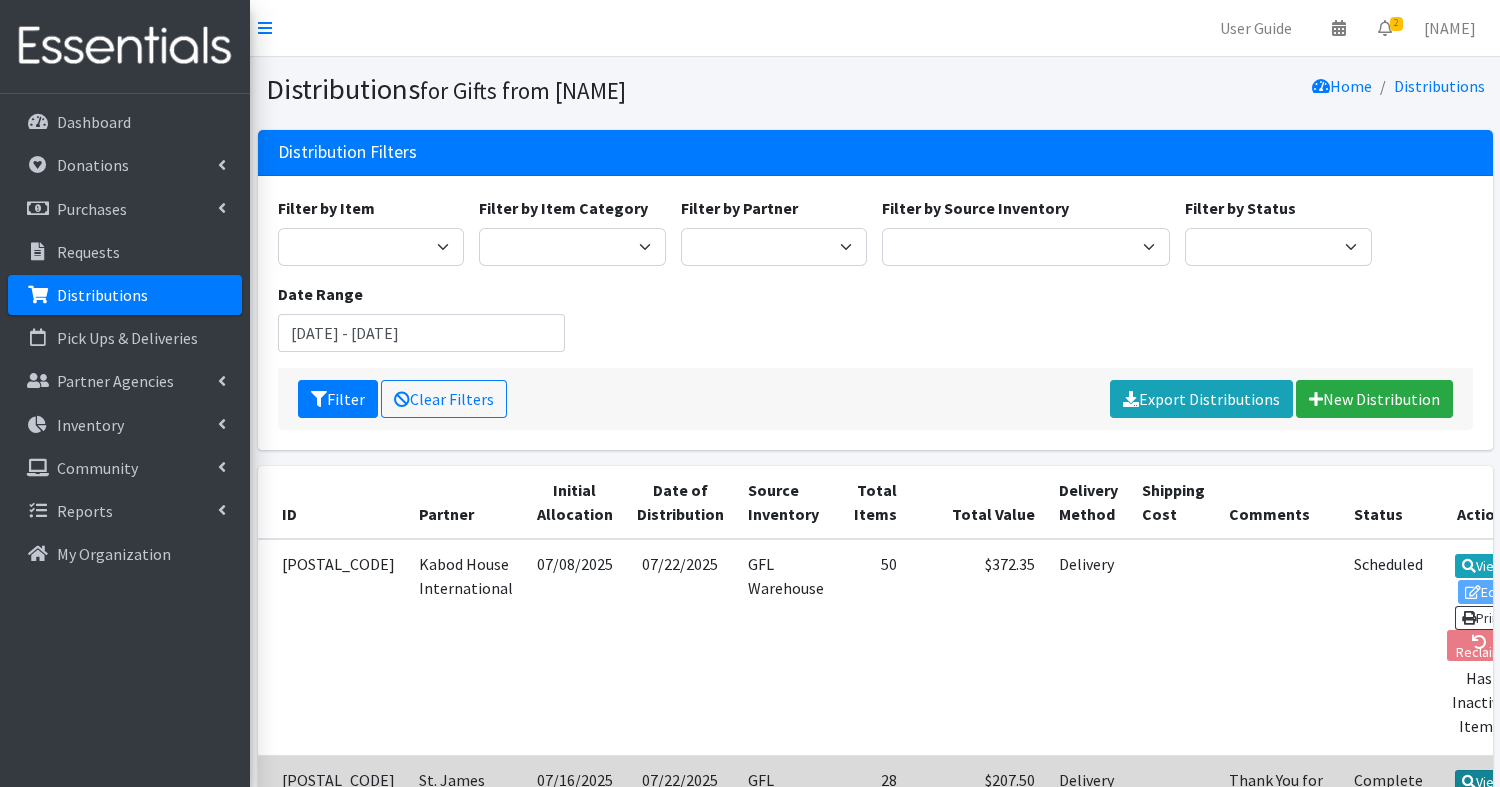 click on "View" at bounding box center (1483, 782) 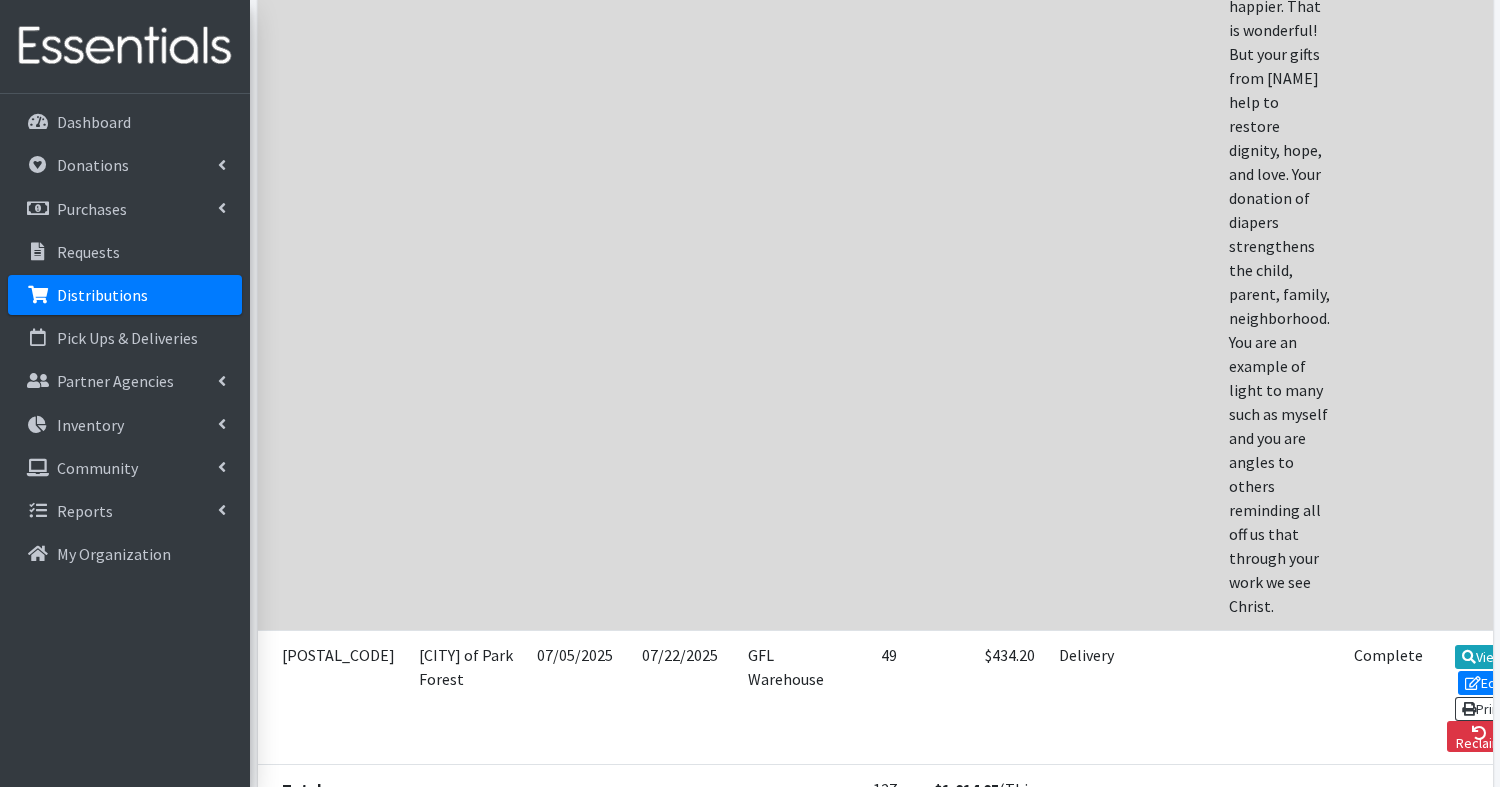 scroll, scrollTop: 1228, scrollLeft: 0, axis: vertical 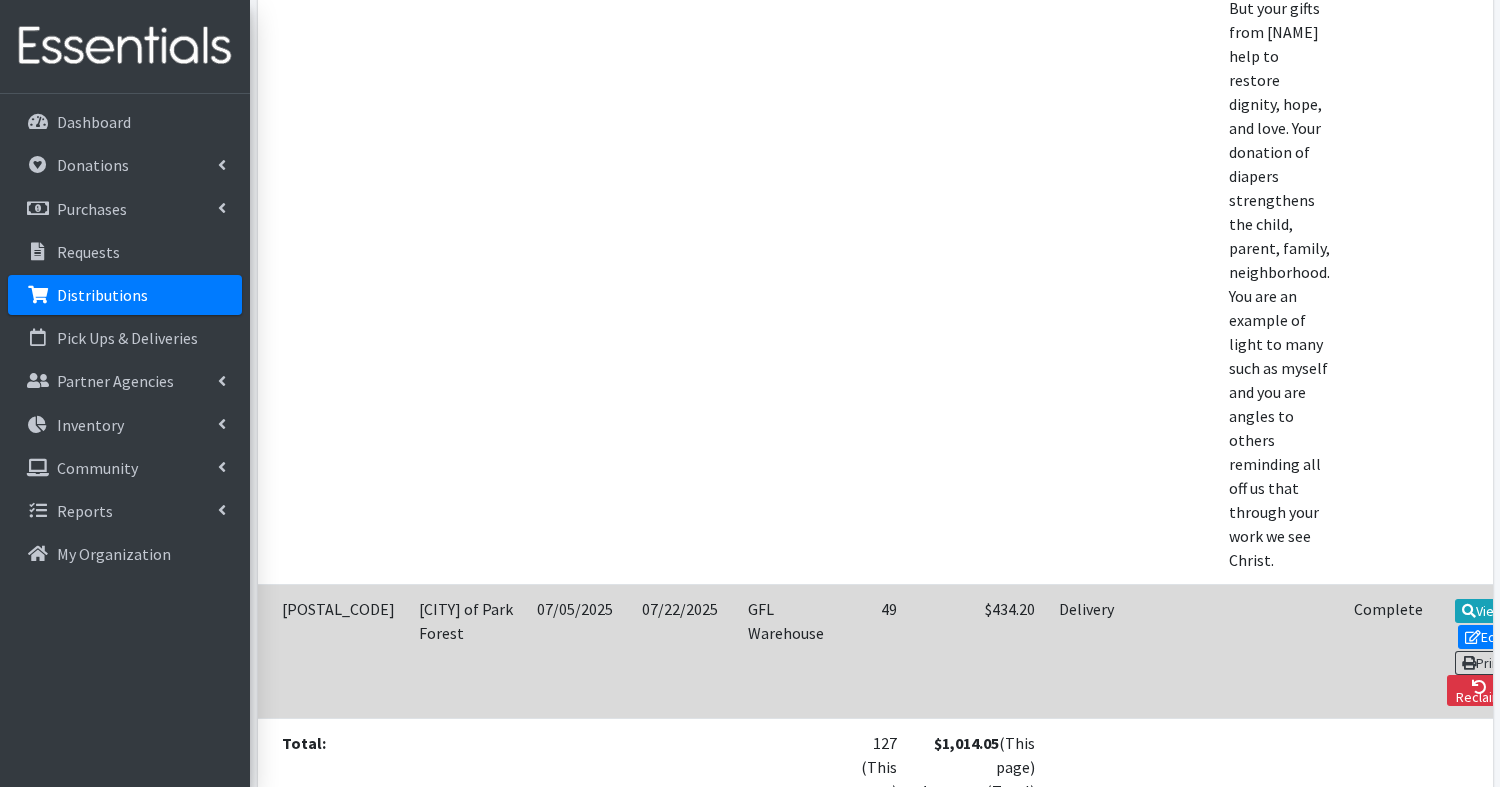 click on "Village of Park Forest" at bounding box center (466, 651) 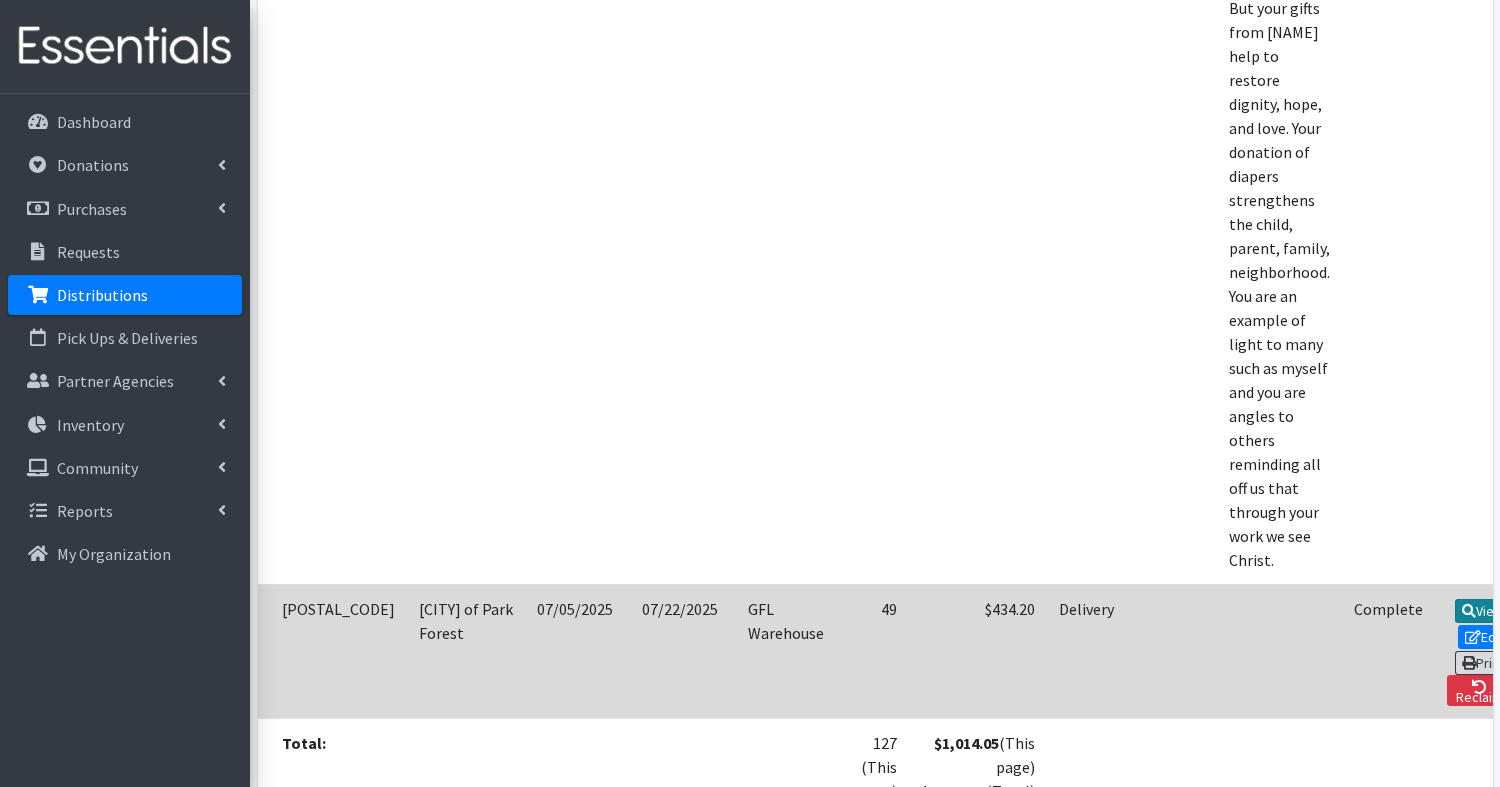 click at bounding box center (1469, 611) 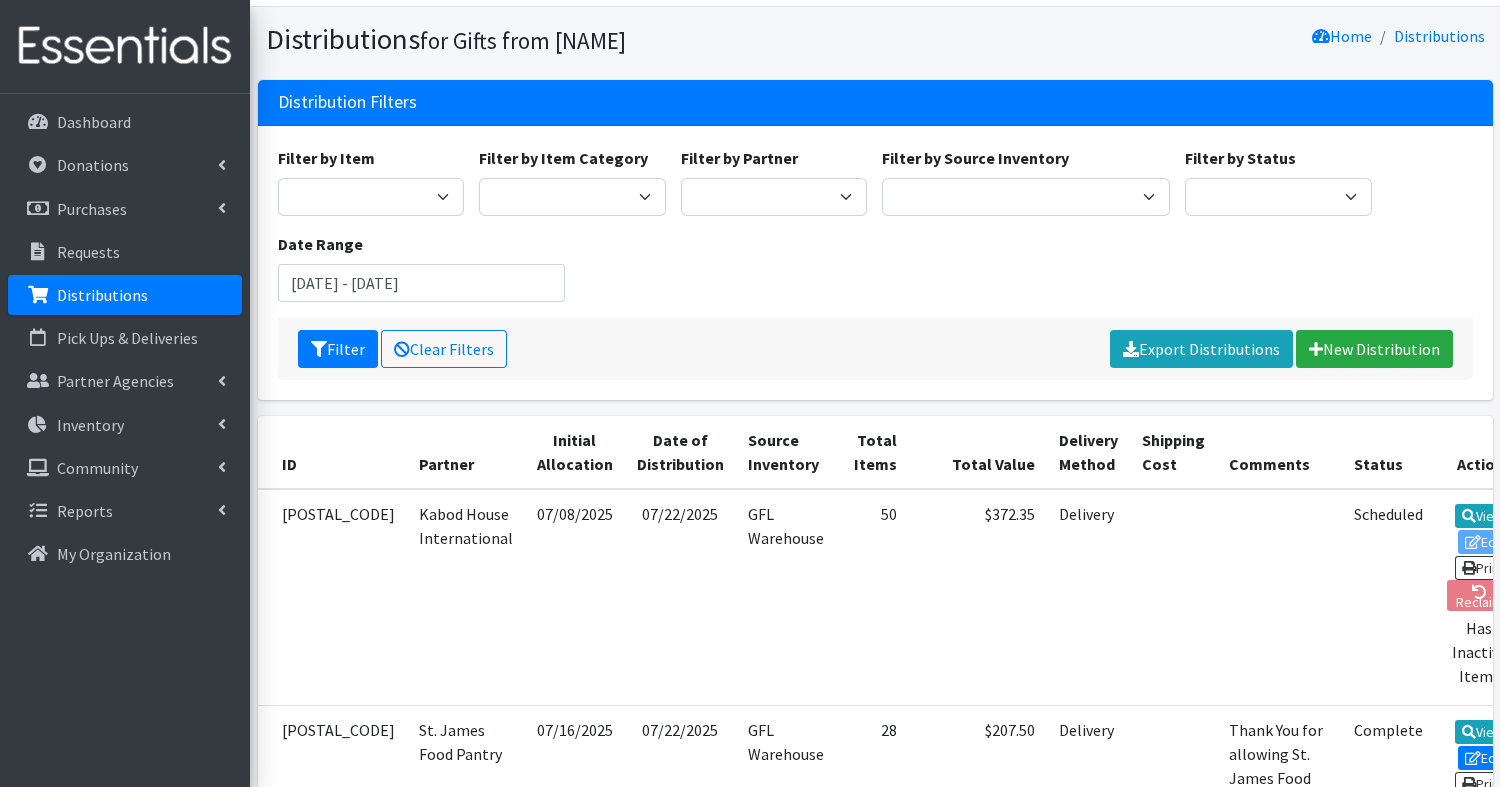 scroll, scrollTop: 48, scrollLeft: 0, axis: vertical 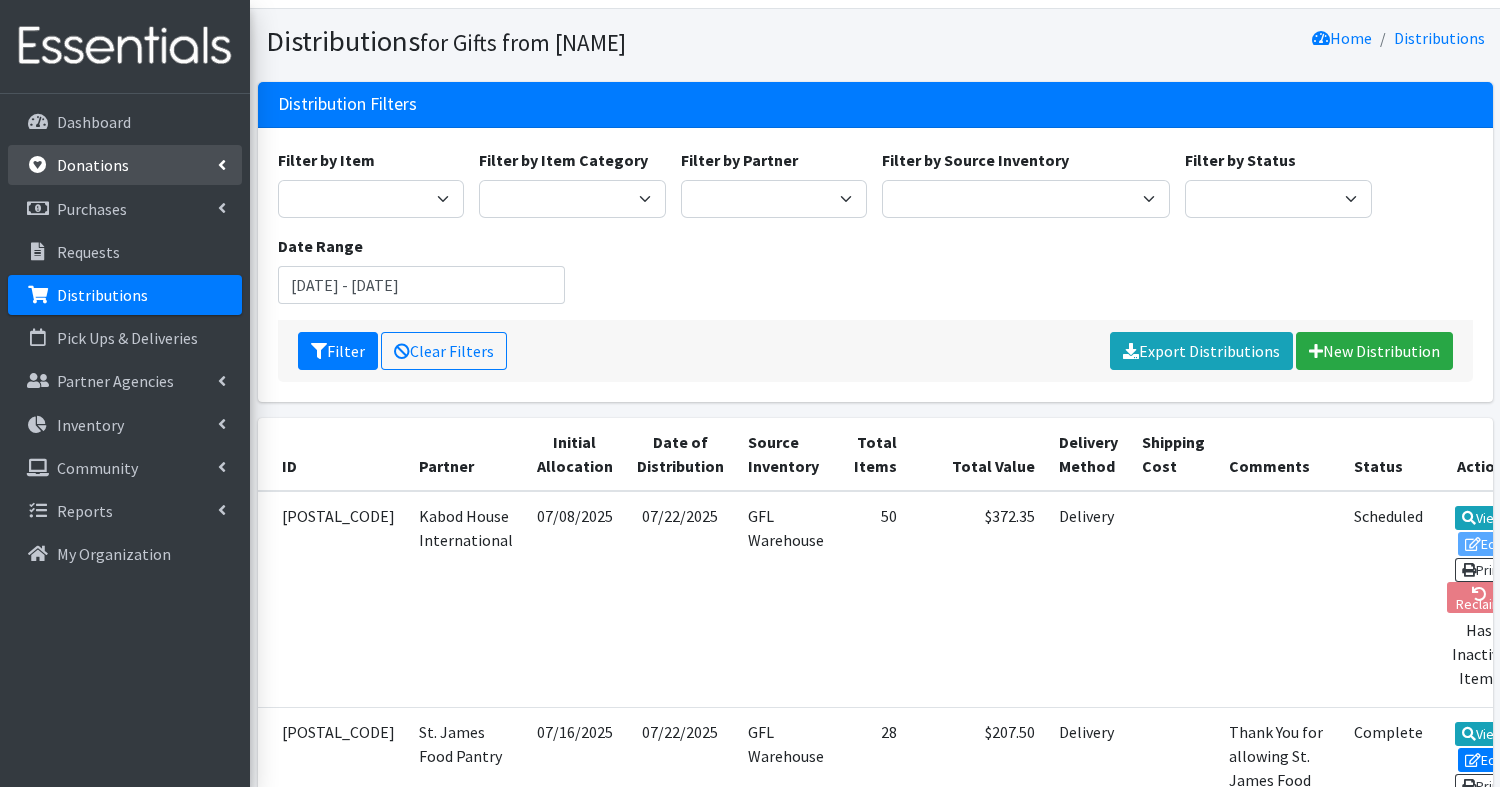 click on "Donations" at bounding box center (93, 165) 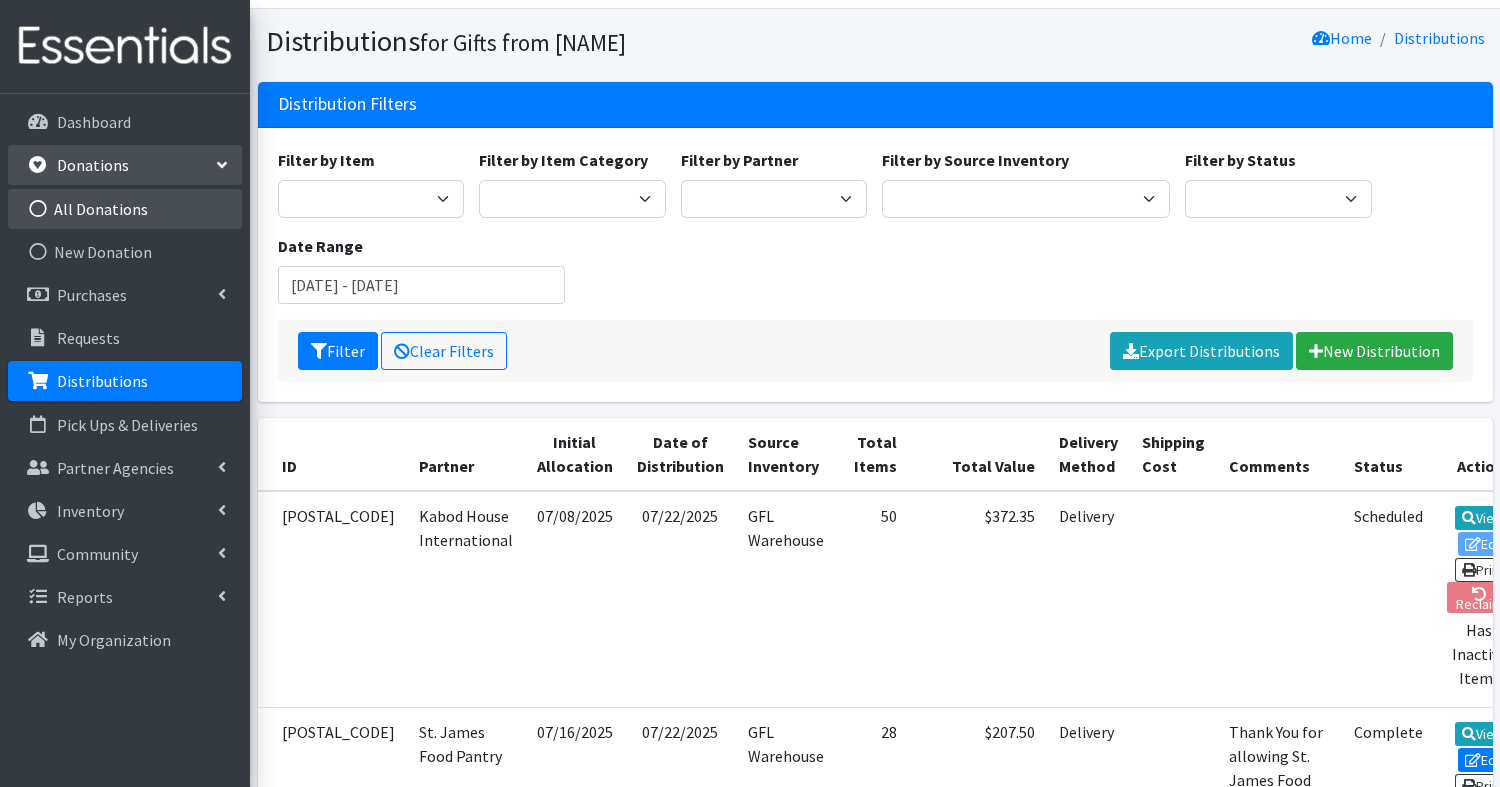 click on "All Donations" at bounding box center [125, 209] 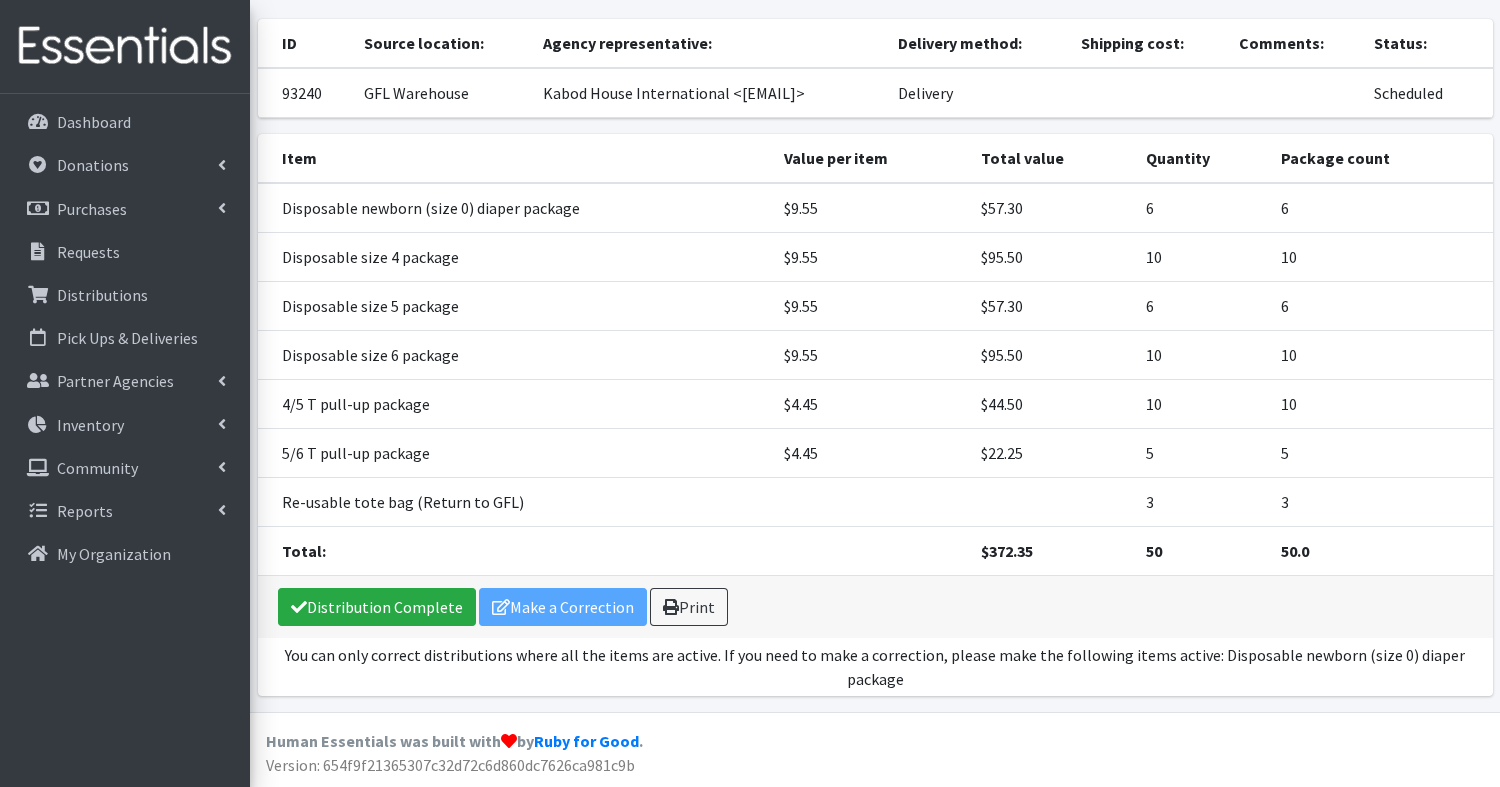 scroll, scrollTop: 117, scrollLeft: 0, axis: vertical 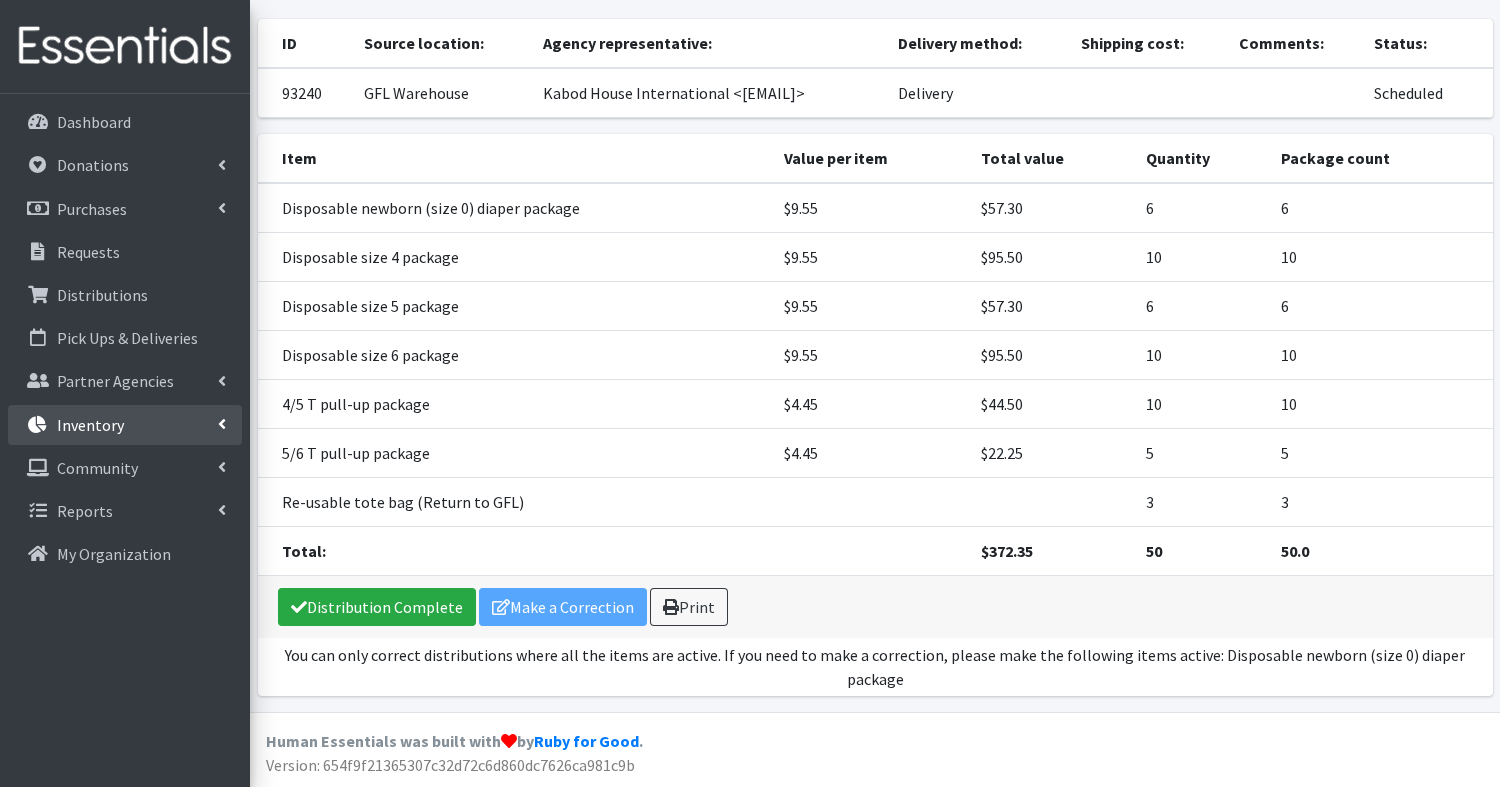 click on "Inventory" at bounding box center (125, 425) 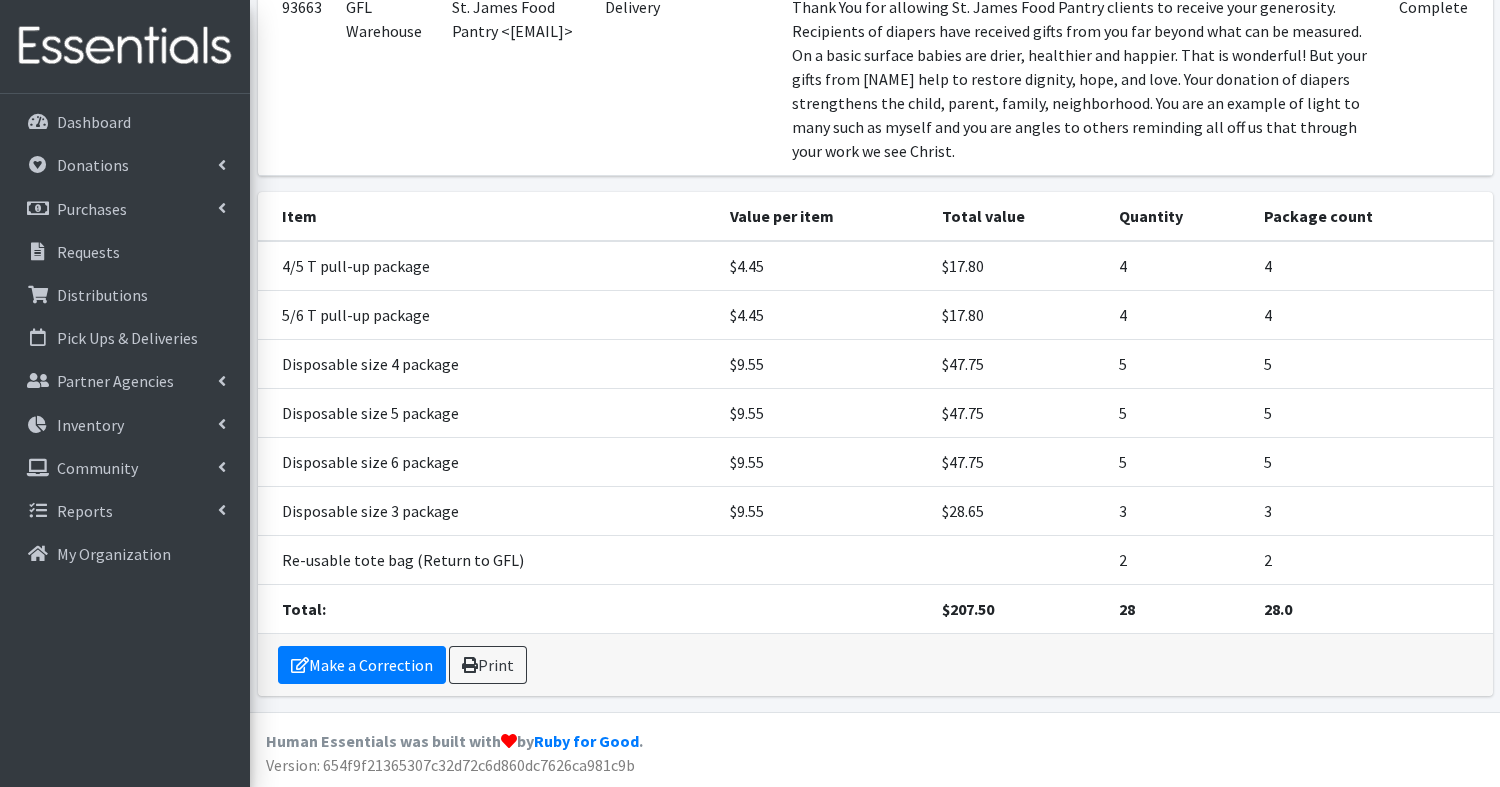scroll, scrollTop: 268, scrollLeft: 0, axis: vertical 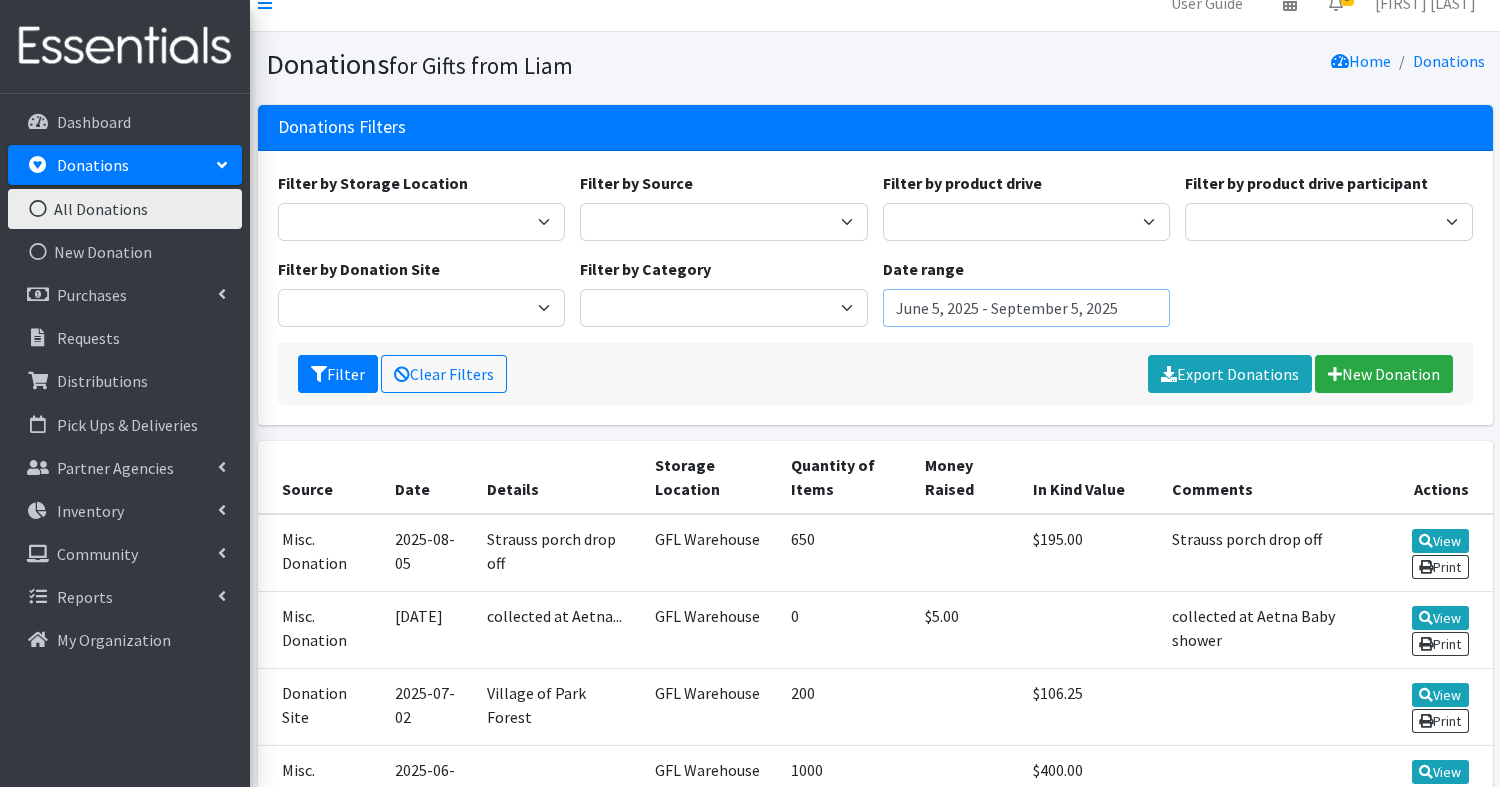 click on "June 5, 2025 - September 5, 2025" at bounding box center [1027, 308] 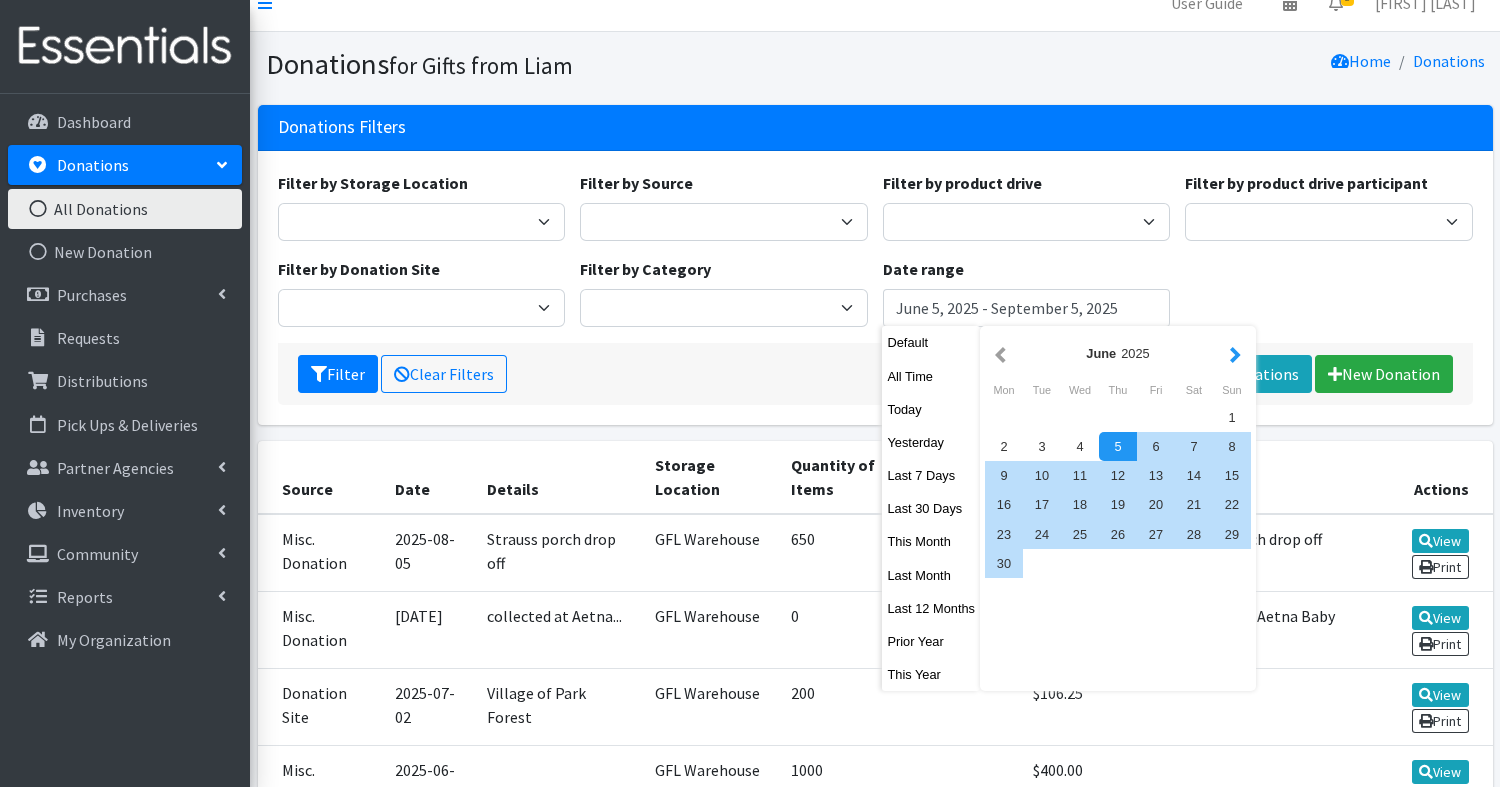 click at bounding box center [1235, 353] 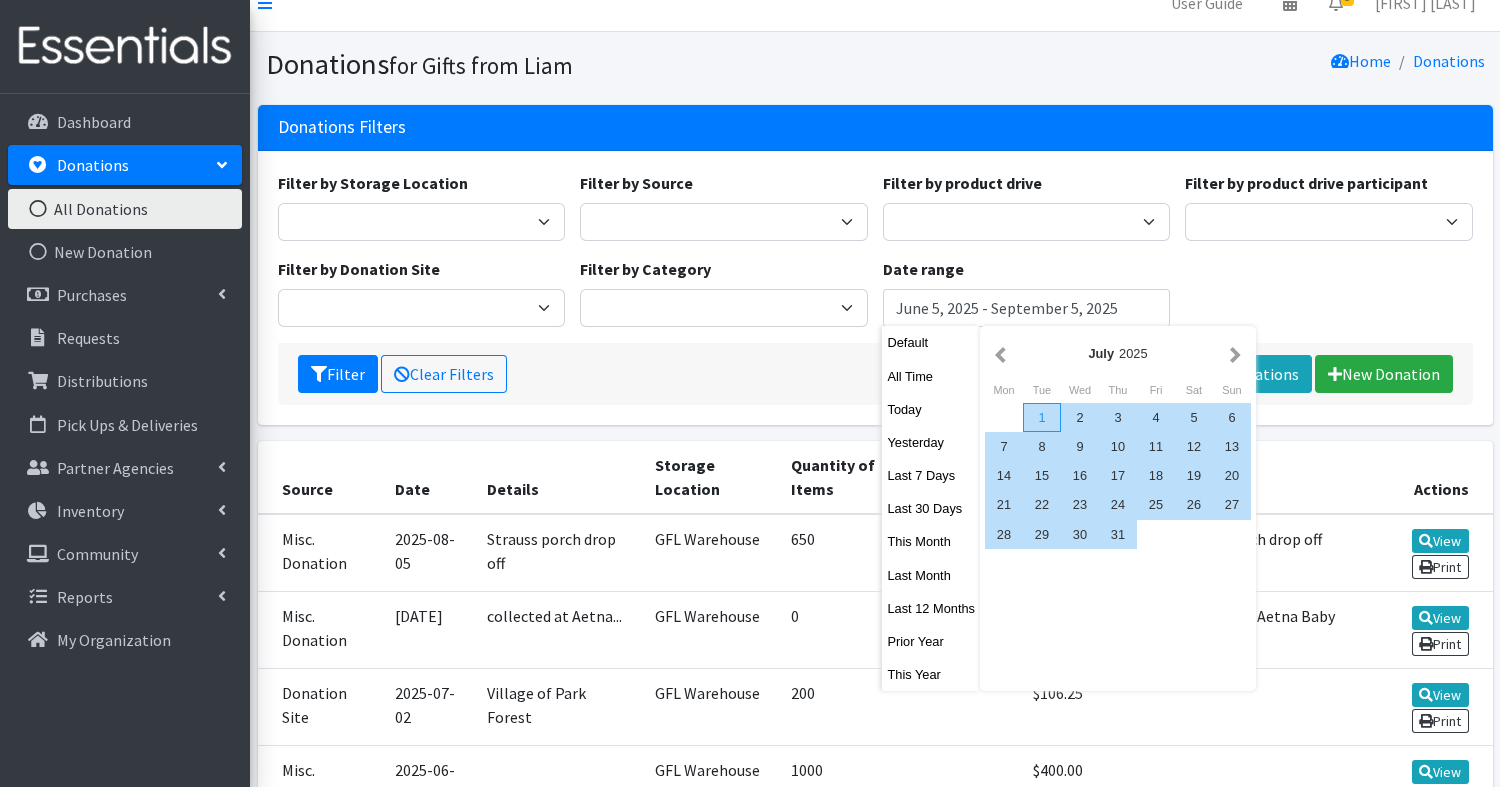 click on "1" at bounding box center [1042, 417] 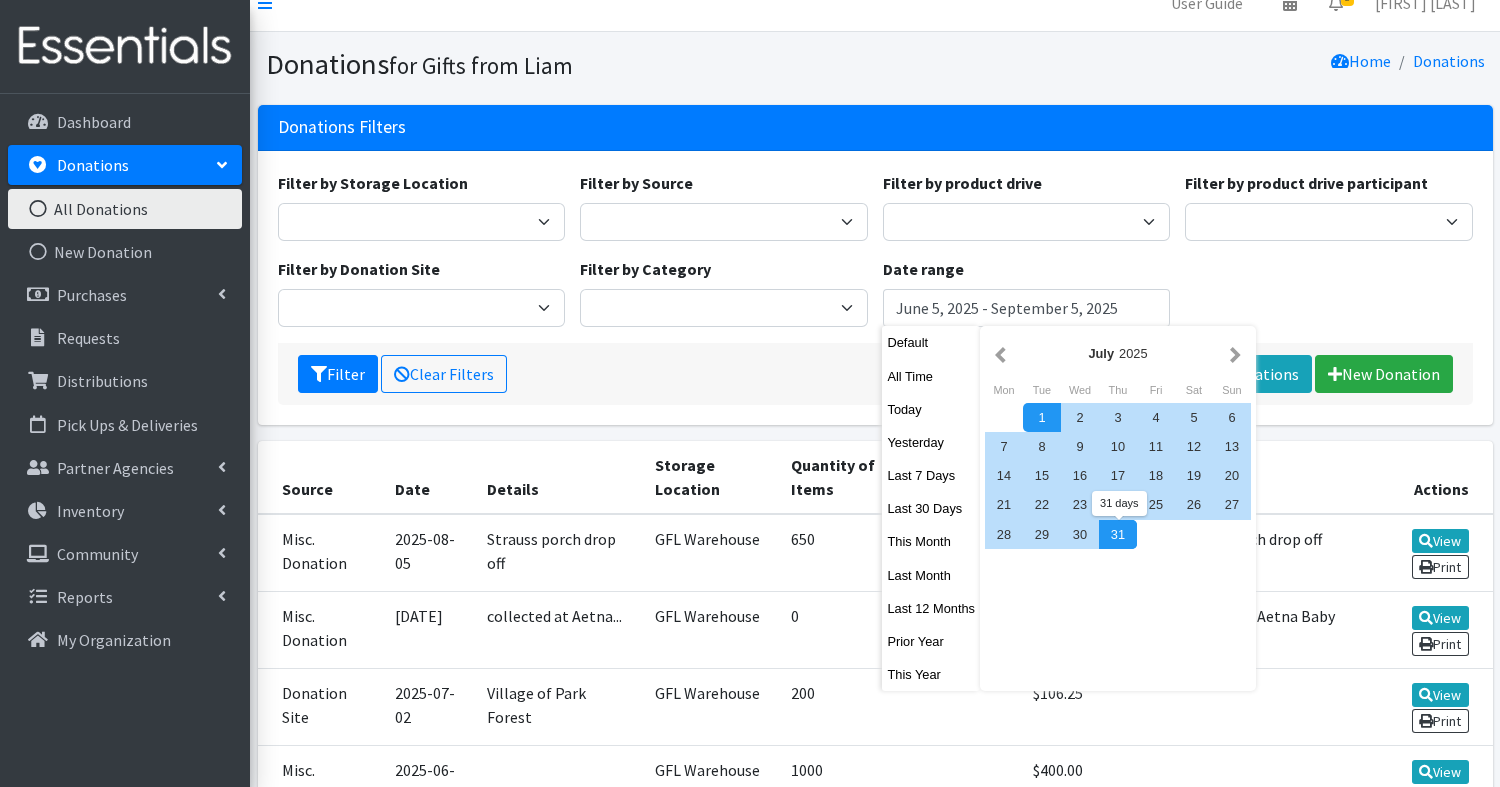 click on "31" at bounding box center (1118, 534) 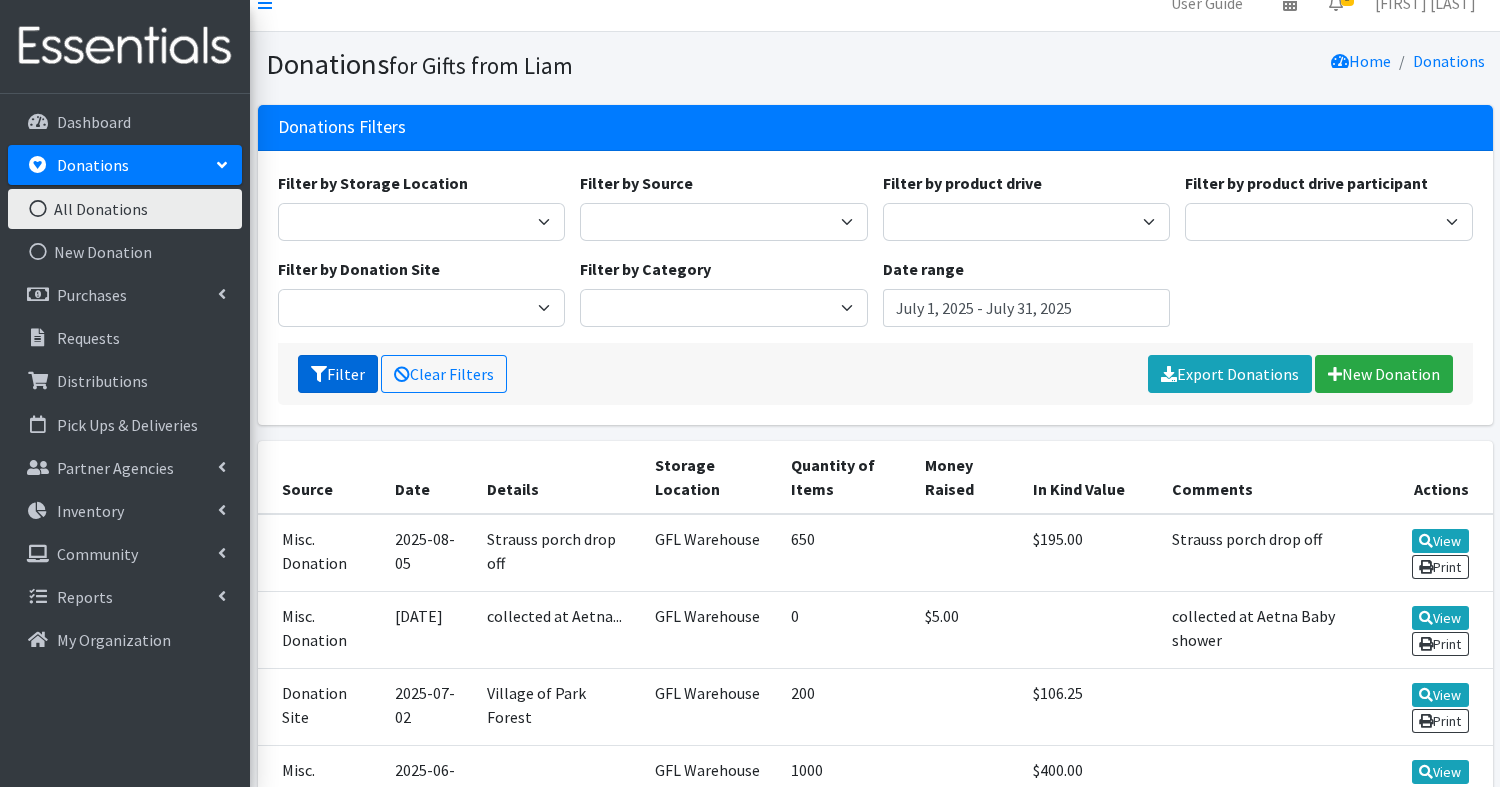 click at bounding box center (319, 374) 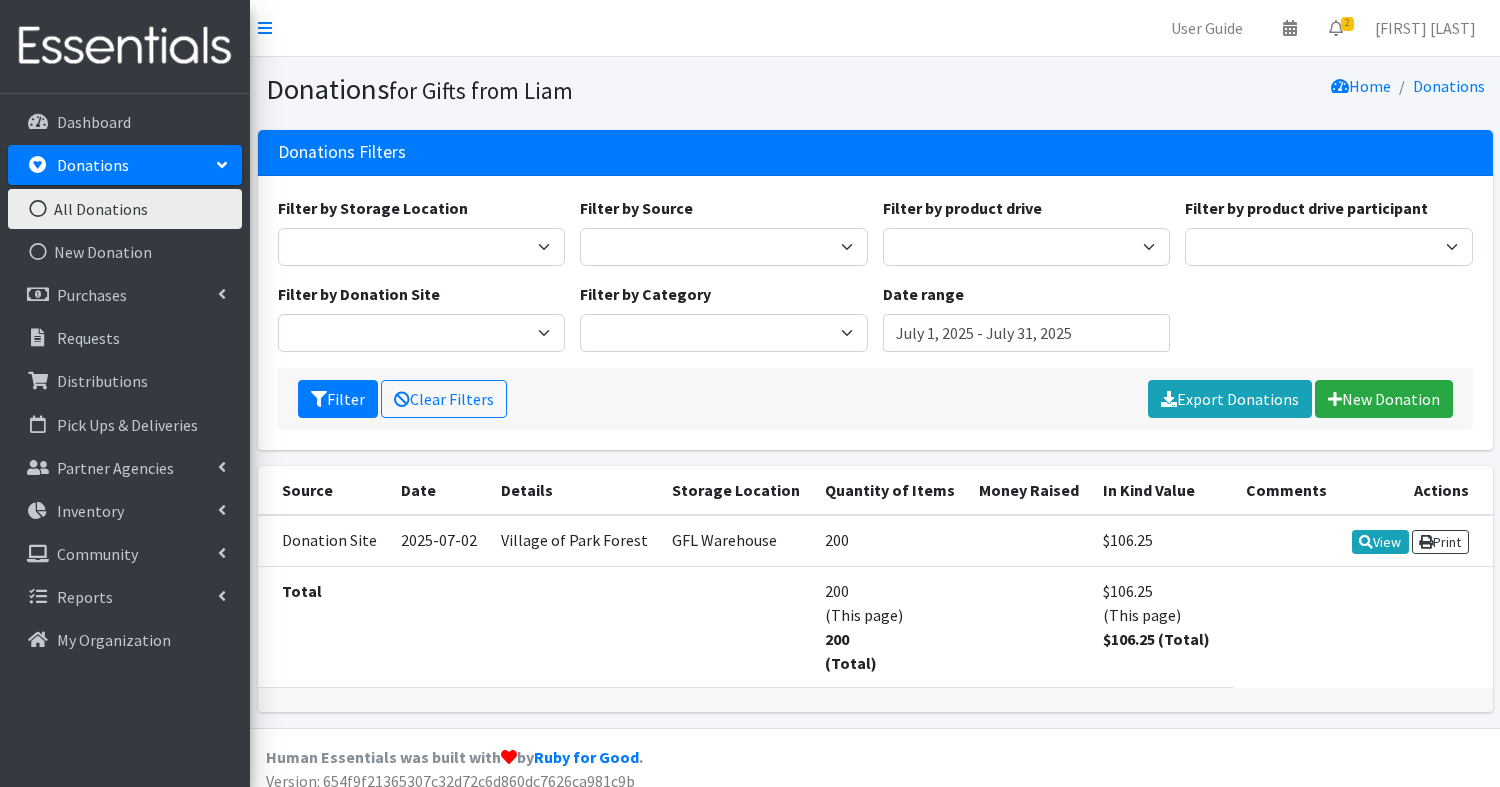 scroll, scrollTop: 0, scrollLeft: 0, axis: both 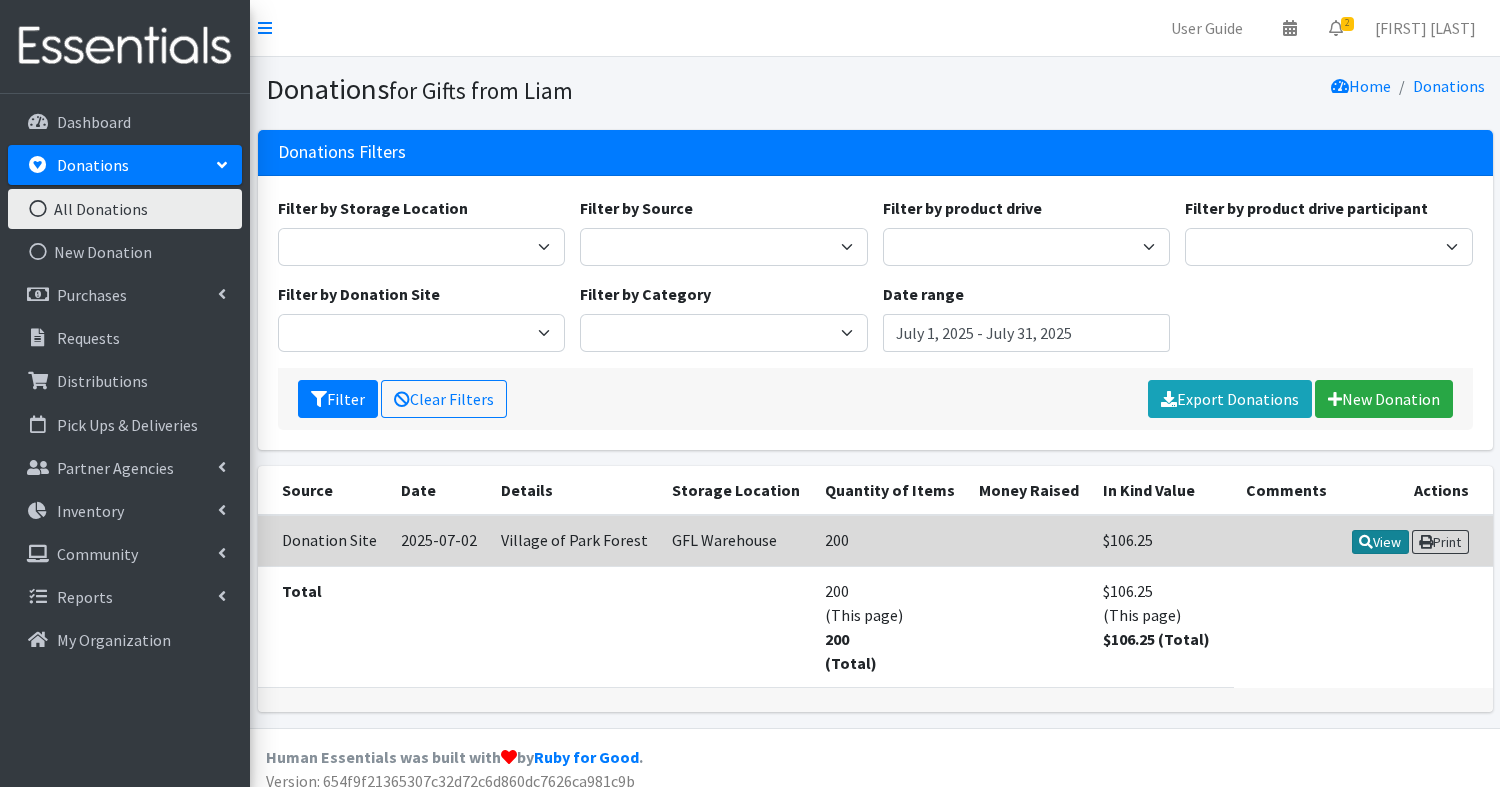 click on "View" at bounding box center [1380, 542] 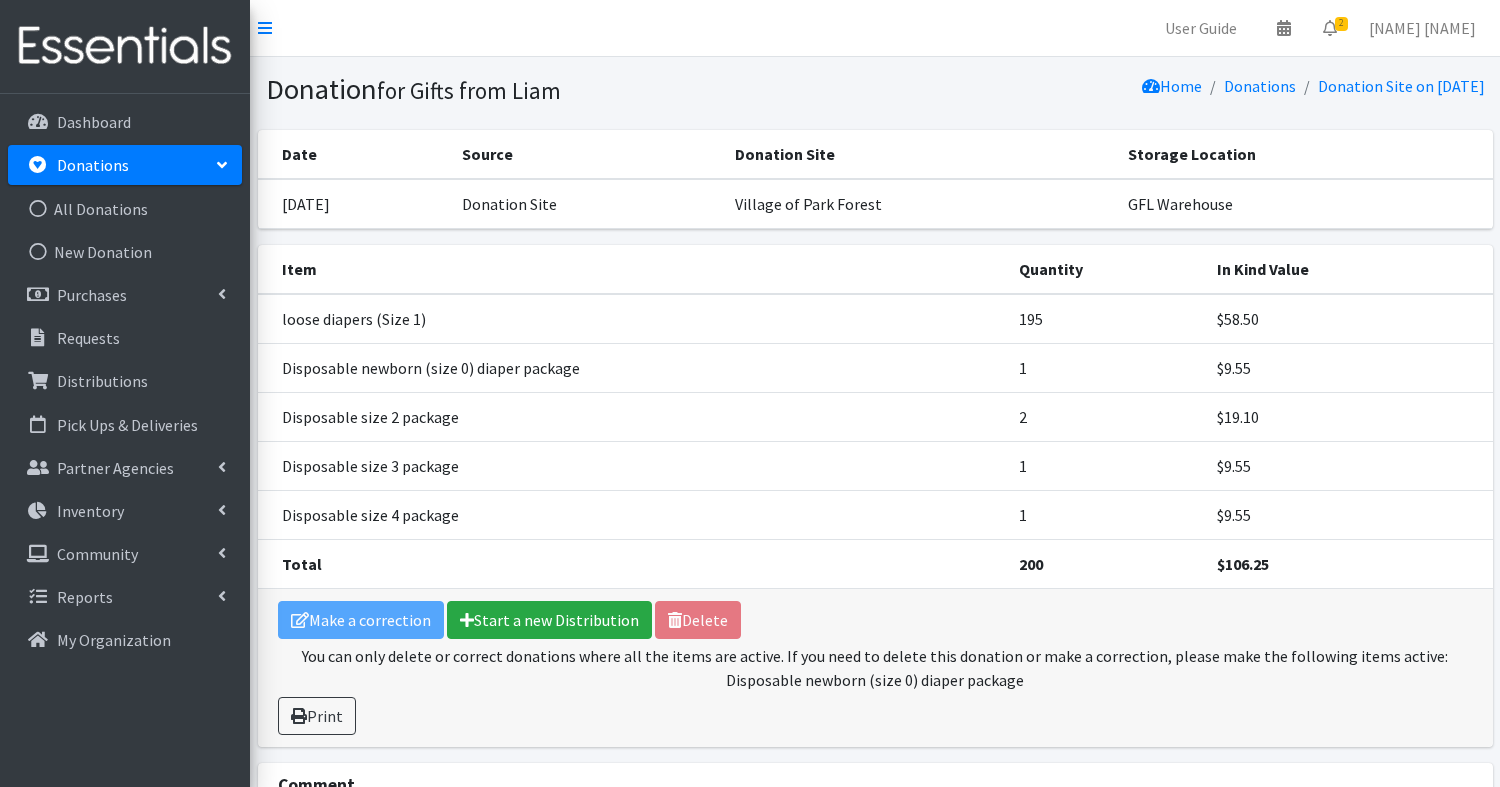 scroll, scrollTop: 0, scrollLeft: 0, axis: both 